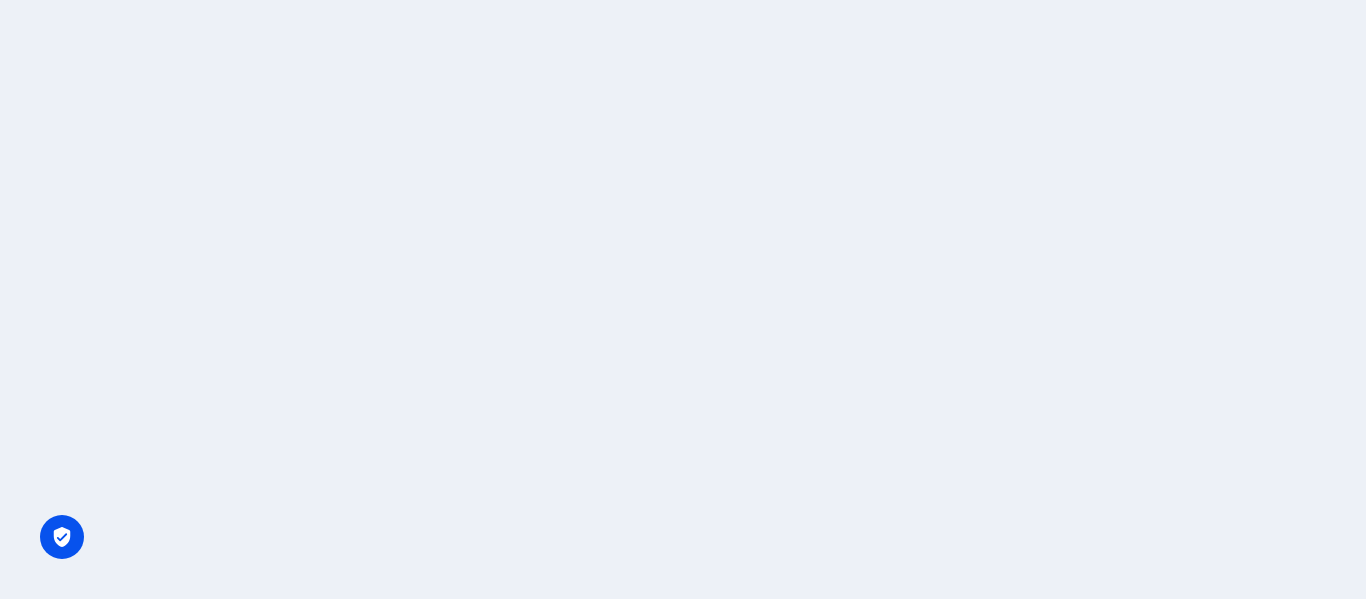 scroll, scrollTop: 0, scrollLeft: 0, axis: both 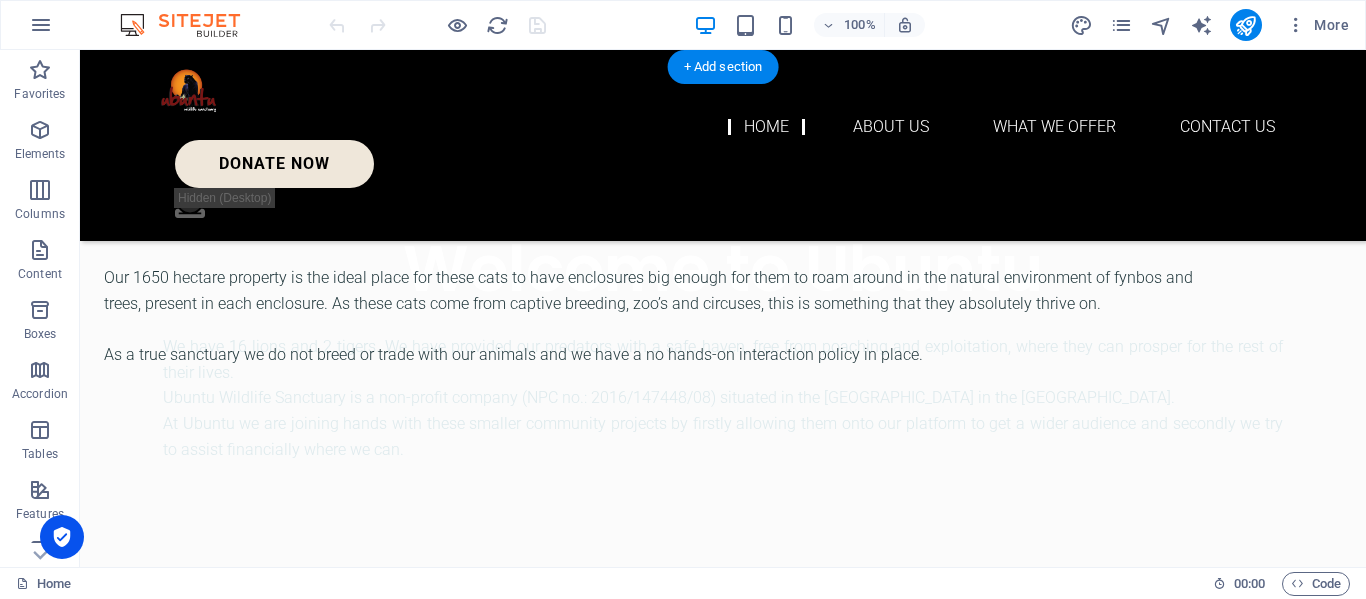 click on "Iframes not supported. Broadcasting <a href="[URL][DOMAIN_NAME]" title = "rtsp video steaming service"> [DOMAIN_NAME]</a> player" at bounding box center (664, 579) 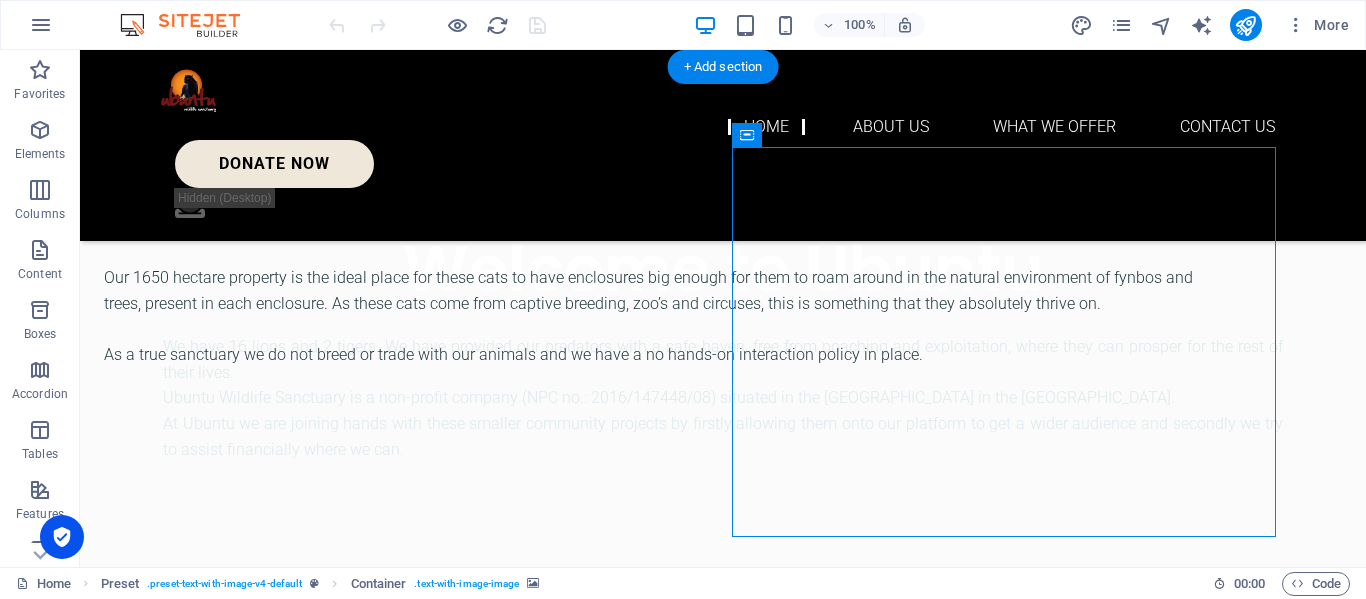click on "Iframes not supported. Broadcasting <a href="[URL][DOMAIN_NAME]" title = "rtsp video steaming service"> [DOMAIN_NAME]</a> player" at bounding box center [664, 579] 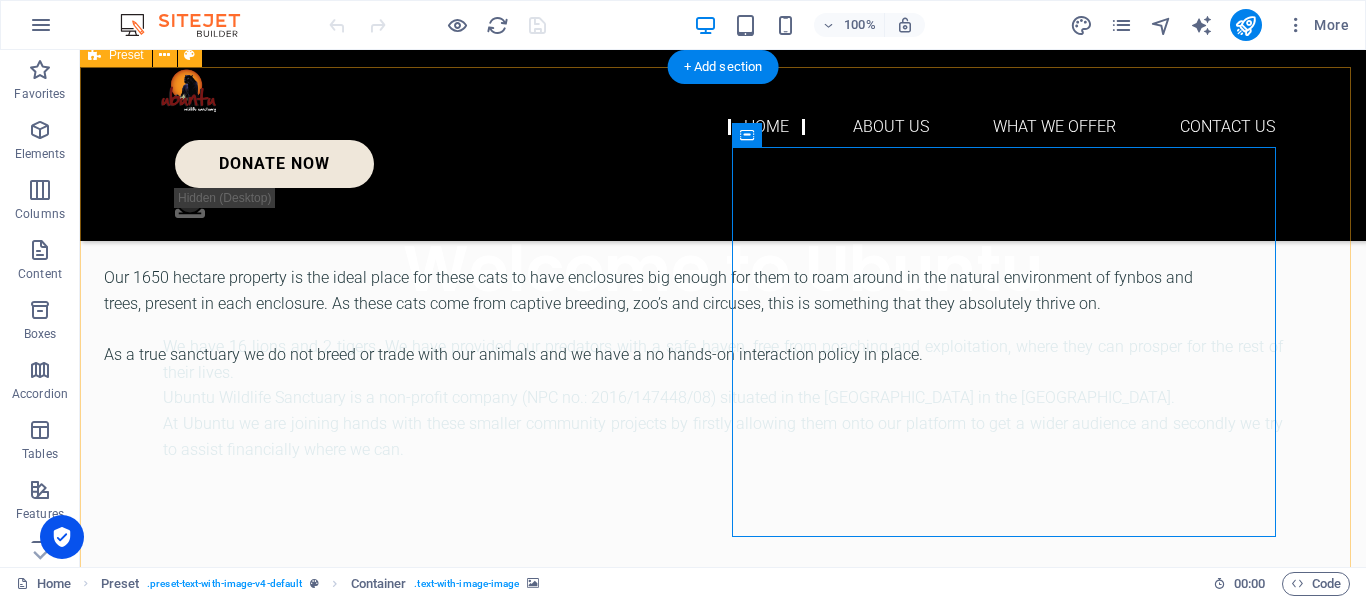 click on "Livestream our Predators We have provided our predators with a safe haven, free from poaching and exploitation, where they can prosper for the rest of their lives. Our 1650 hectare property is the ideal place for these cats to have enclosures big enough for them to roam around in the natural environment of fynbos and trees, present in each enclosure. As these cats come from captive breeding, zoo’s and circuses, this is something that they absolutely thrive on. As a true sanctuary we do not breed or trade with our animals and we have a no hands-on interaction policy in place.
Iframes not supported. Broadcasting <a href="[URL][DOMAIN_NAME]" title = "rtsp video steaming service"> [DOMAIN_NAME]</a> player  Drop content here or  Add elements  Paste clipboard" at bounding box center [723, 531] 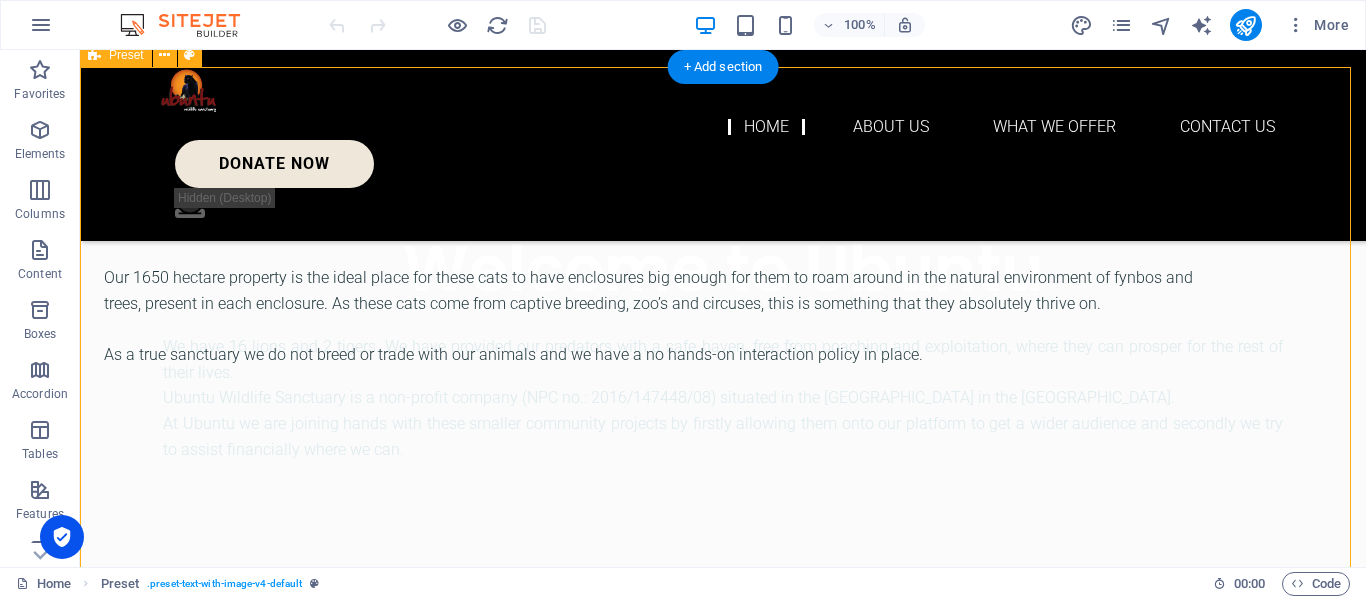 click on "Iframes not supported. Broadcasting <a href="[URL][DOMAIN_NAME]" title = "rtsp video steaming service"> [DOMAIN_NAME]</a> player" at bounding box center [664, 579] 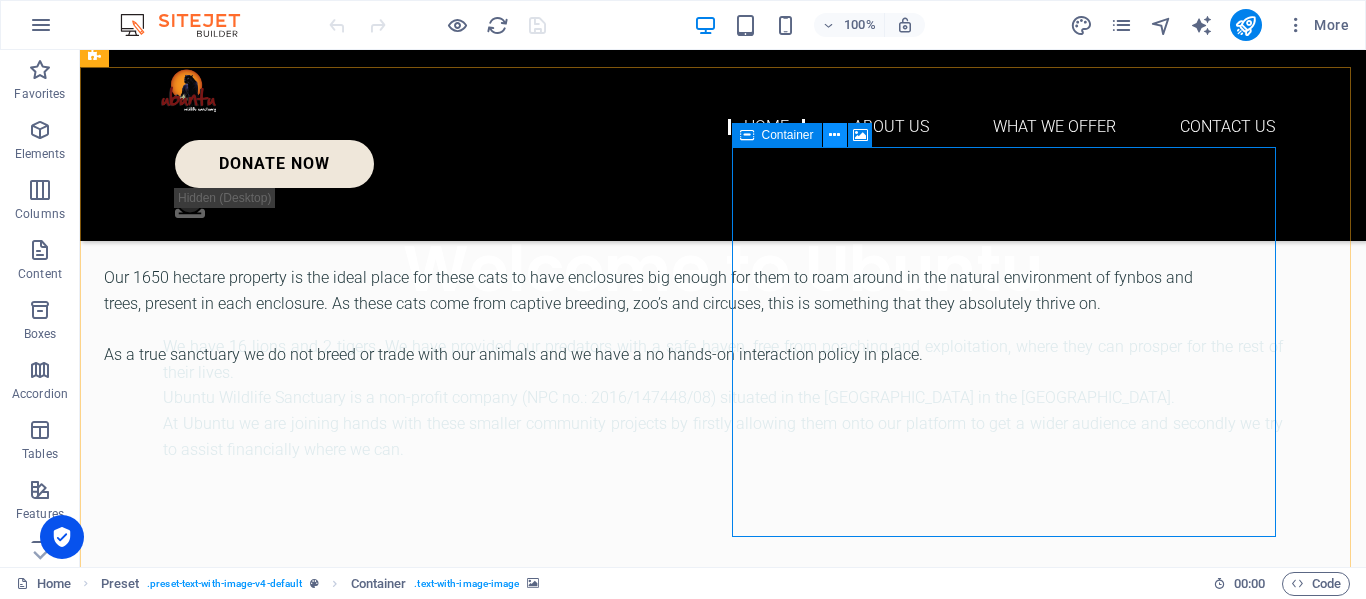click at bounding box center [834, 135] 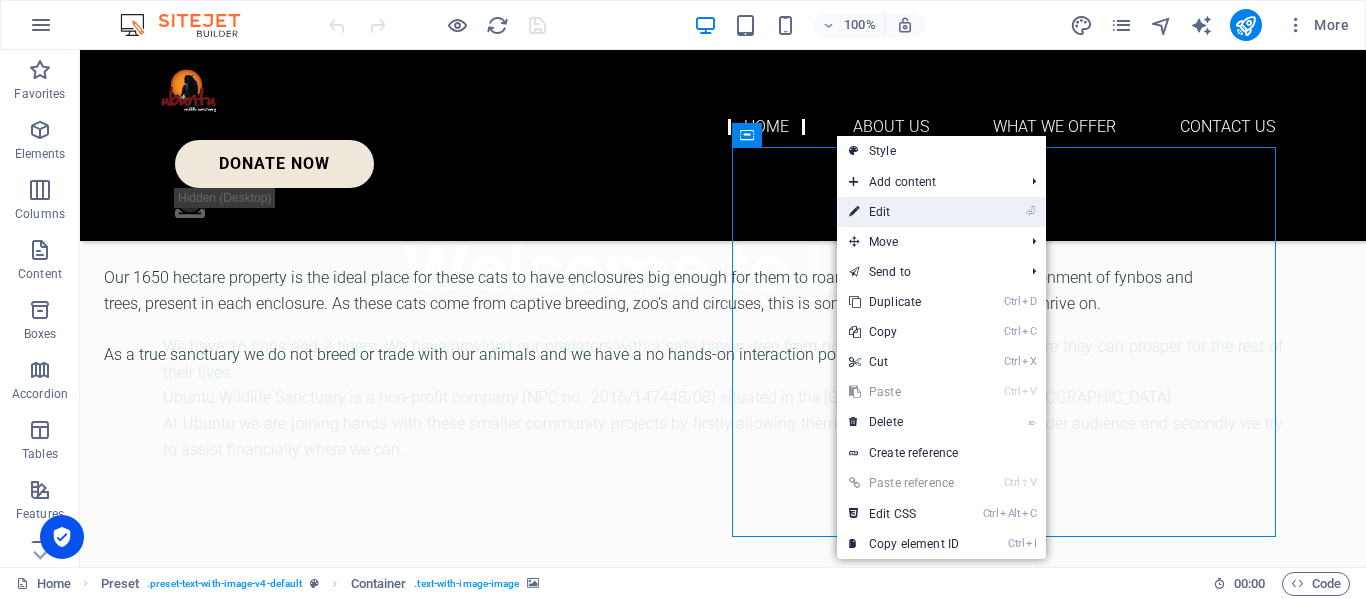 drag, startPoint x: 882, startPoint y: 204, endPoint x: 424, endPoint y: 158, distance: 460.30426 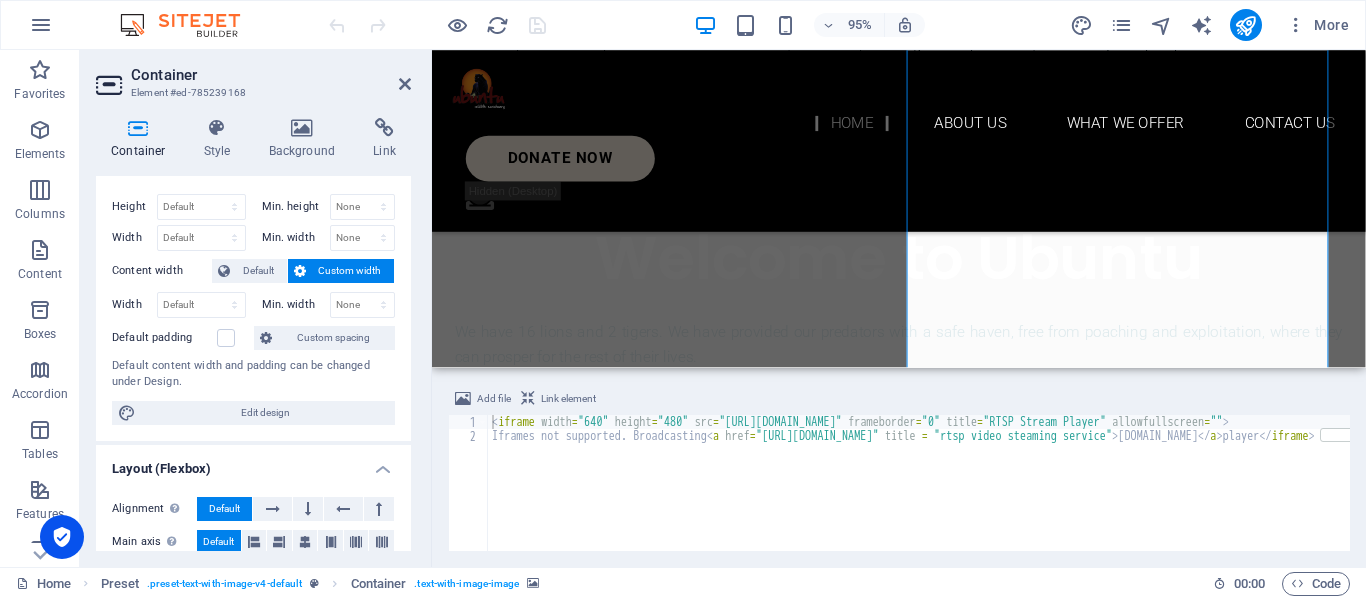 scroll, scrollTop: 0, scrollLeft: 0, axis: both 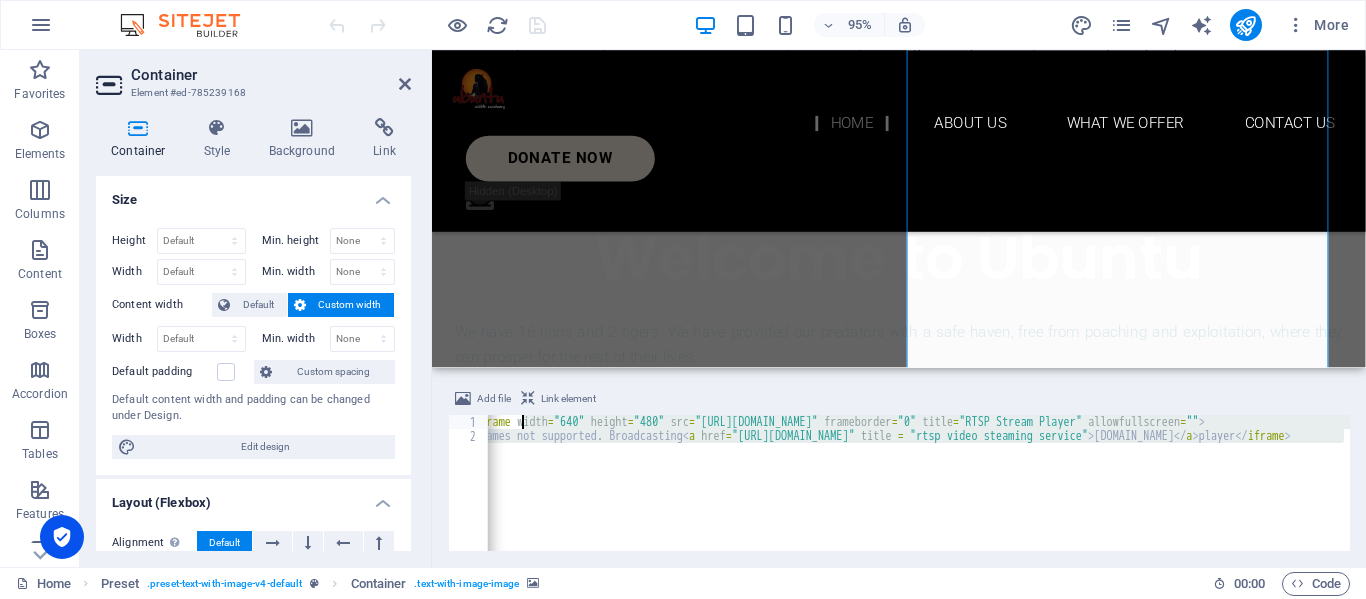 drag, startPoint x: 629, startPoint y: 498, endPoint x: 519, endPoint y: 418, distance: 136.01471 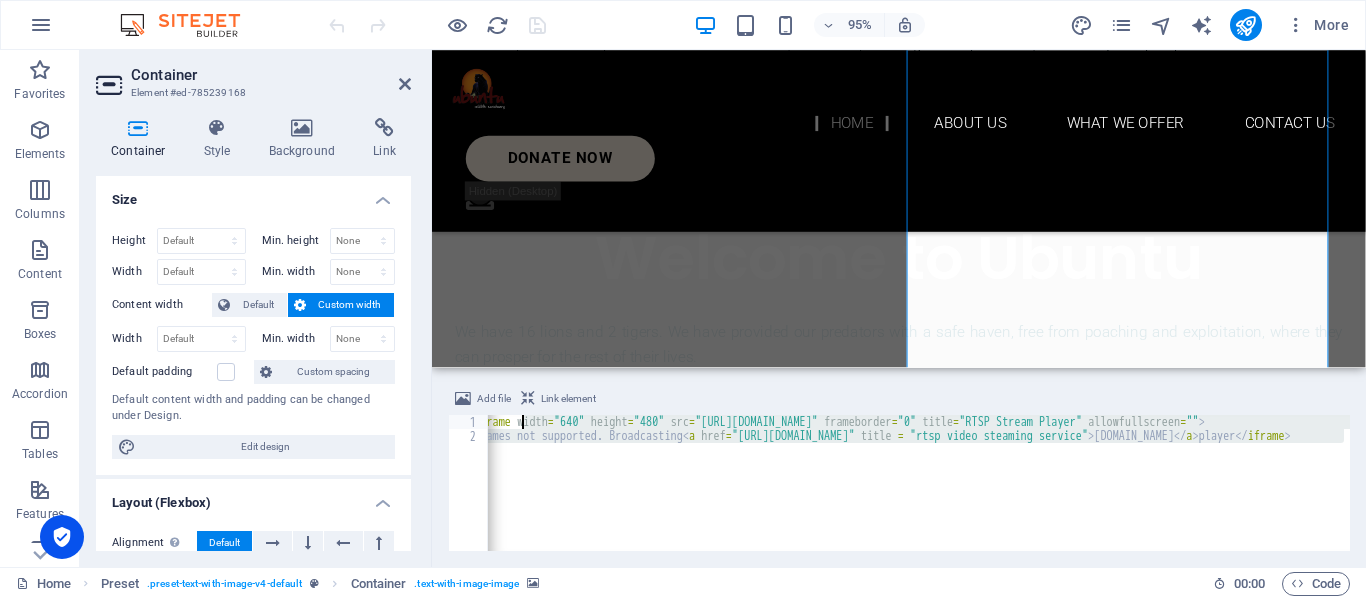 click on "< iframe   width = "640"   height = "480"   src = "[URL][DOMAIN_NAME]"   frameborder = "0"   title = "RTSP Stream Player"   allowfullscreen = "" > Iframes not supported. Broadcasting  < a   href = "[URL][DOMAIN_NAME]"   title   =   "rtsp video steaming service" >  [DOMAIN_NAME] </ a >  player  </ iframe >" at bounding box center [916, 495] 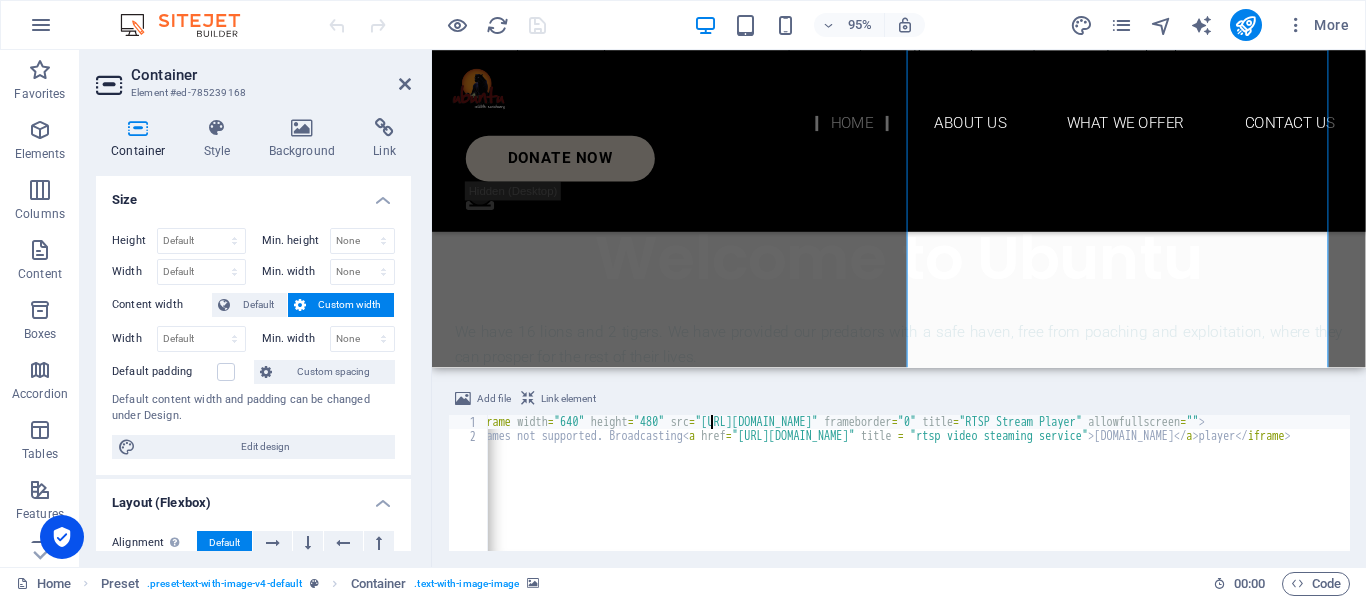 click on "< iframe   width = "640"   height = "480"   src = "[URL][DOMAIN_NAME]"   frameborder = "0"   title = "RTSP Stream Player"   allowfullscreen = "" > Iframes not supported. Broadcasting  < a   href = "[URL][DOMAIN_NAME]"   title   =   "rtsp video steaming service" >  [DOMAIN_NAME] </ a >  player  </ iframe >" at bounding box center [916, 495] 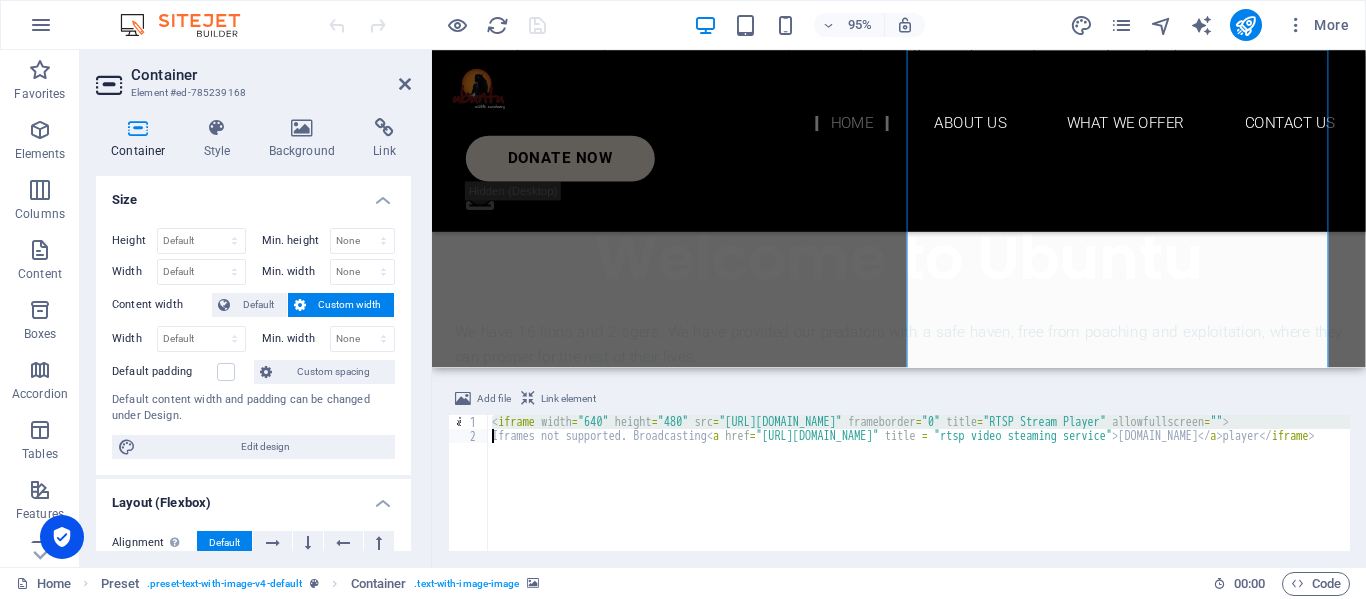 scroll, scrollTop: 0, scrollLeft: 0, axis: both 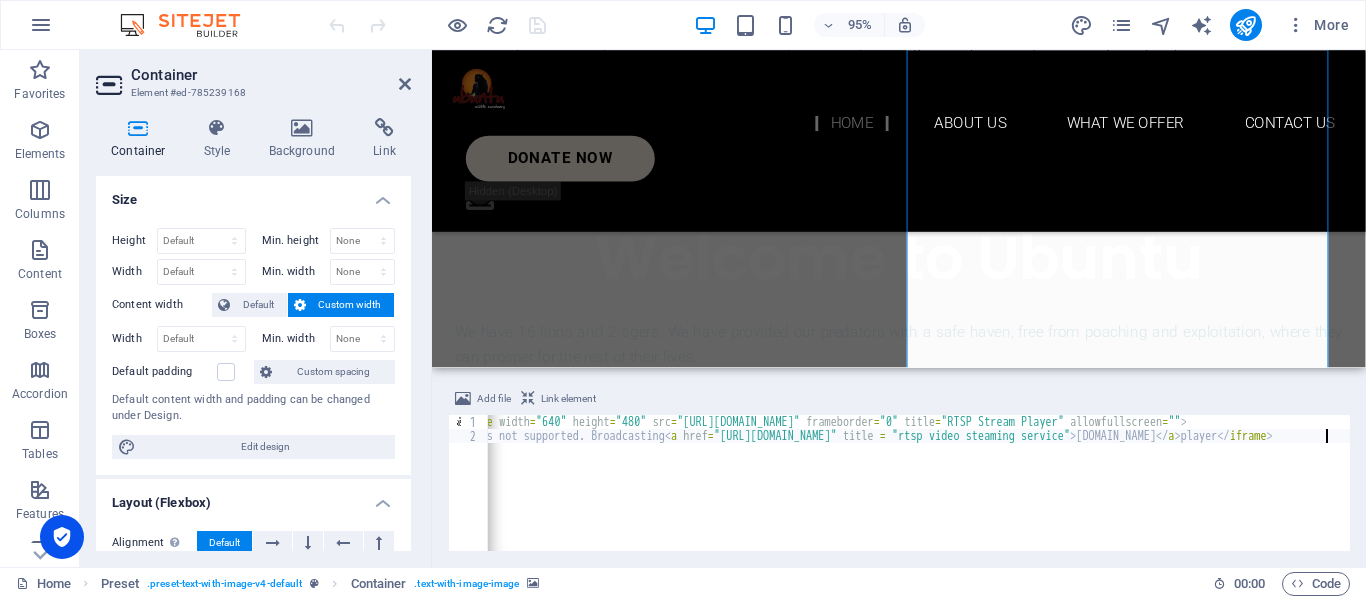 click on "< iframe   width = "640"   height = "480"   src = "[URL][DOMAIN_NAME]"   frameborder = "0"   title = "RTSP Stream Player"   allowfullscreen = "" > Iframes not supported. Broadcasting  < a   href = "[URL][DOMAIN_NAME]"   title   =   "rtsp video steaming service" >  [DOMAIN_NAME] </ a >  player  </ iframe >" at bounding box center [898, 495] 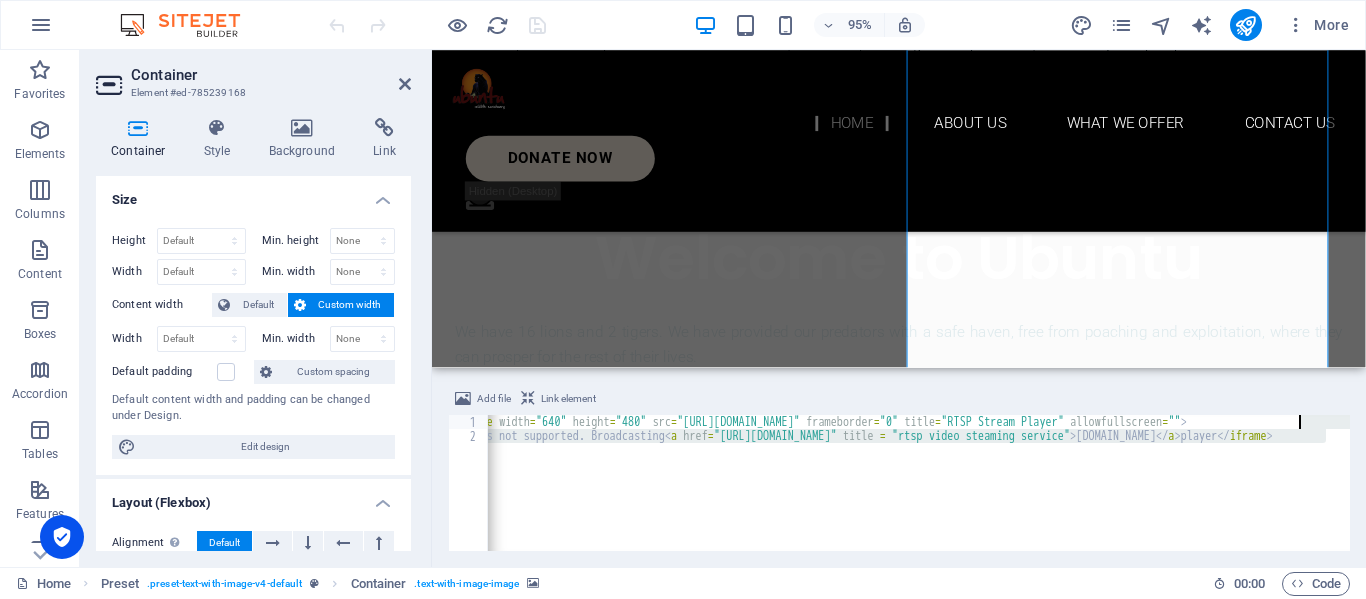 drag, startPoint x: 1327, startPoint y: 434, endPoint x: 1301, endPoint y: 420, distance: 29.529646 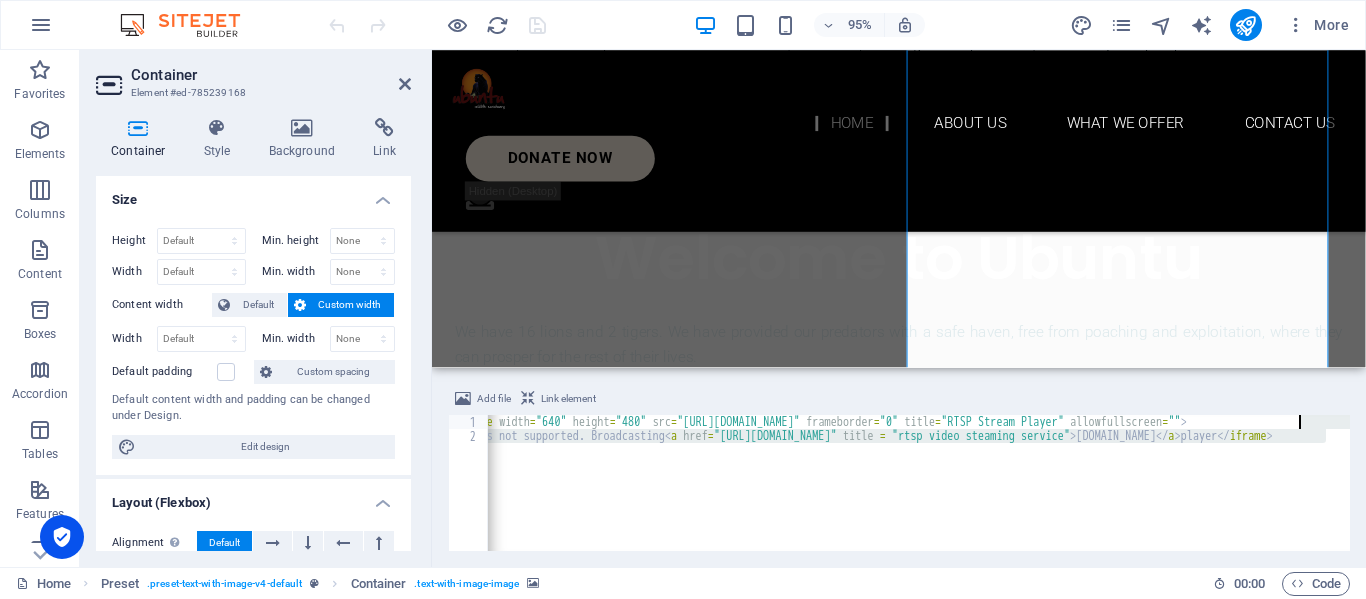 click on "< iframe   width = "640"   height = "480"   src = "[URL][DOMAIN_NAME]"   frameborder = "0"   title = "RTSP Stream Player"   allowfullscreen = "" > Iframes not supported. Broadcasting  < a   href = "[URL][DOMAIN_NAME]"   title   =   "rtsp video steaming service" >  [DOMAIN_NAME] </ a >  player  </ iframe >" at bounding box center [898, 495] 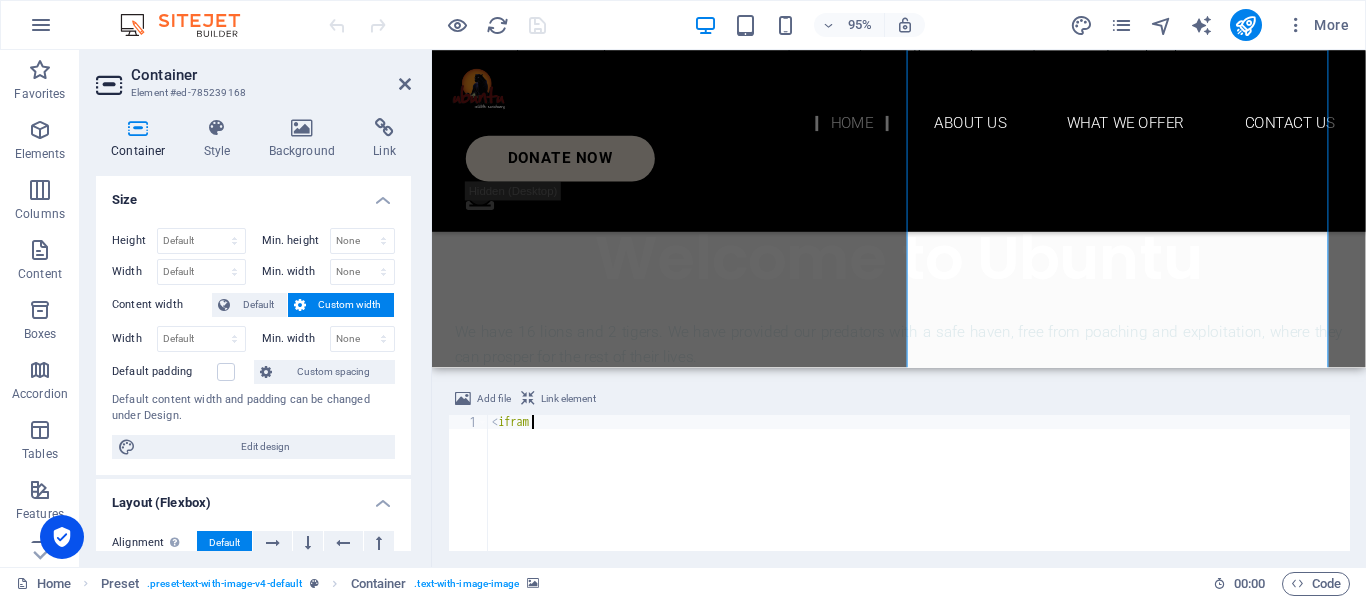 type on "<" 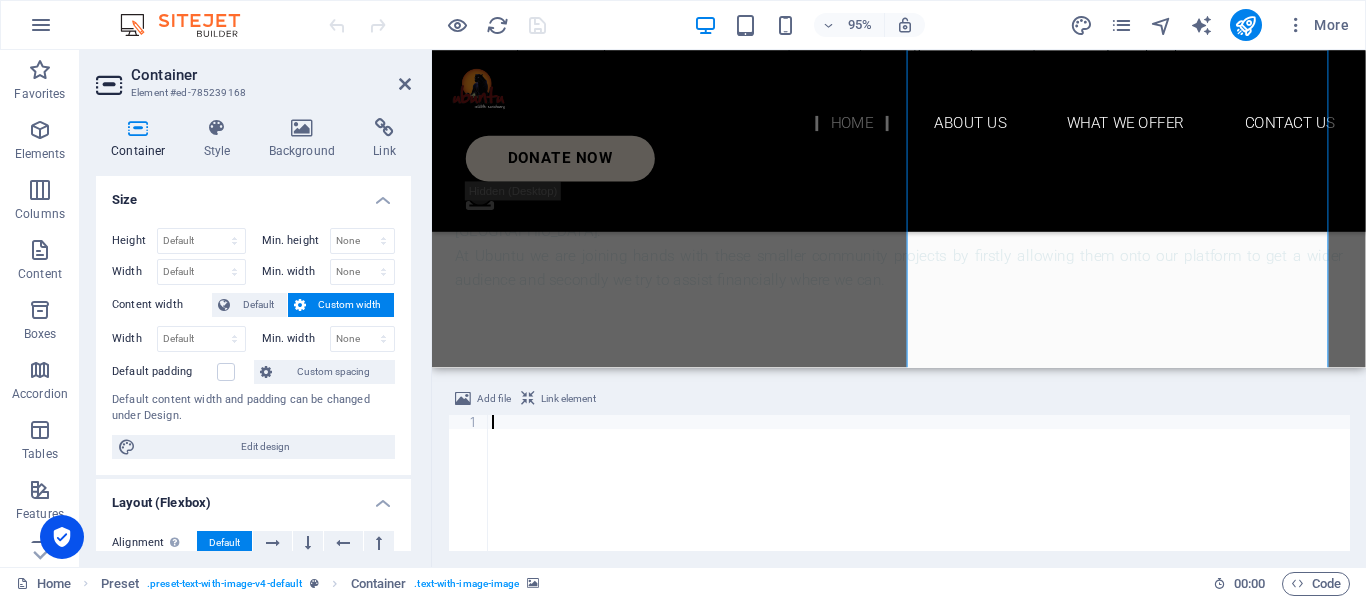 paste on "<!--player code end-->" 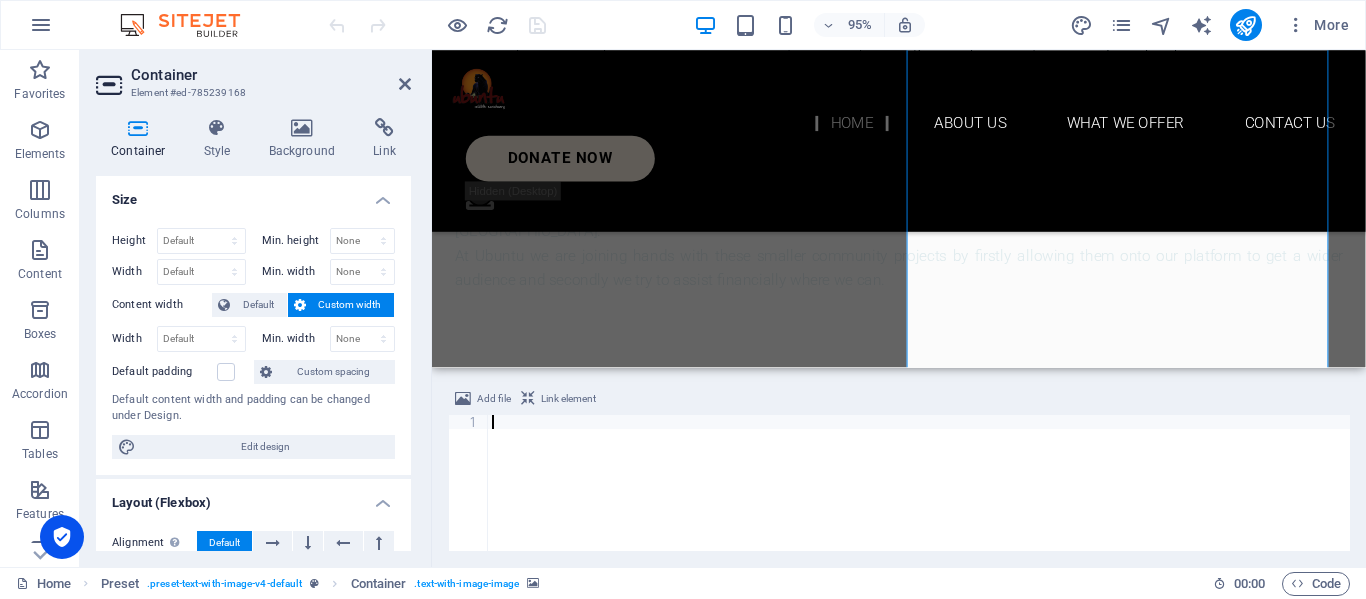 type on "<!--player code end-->" 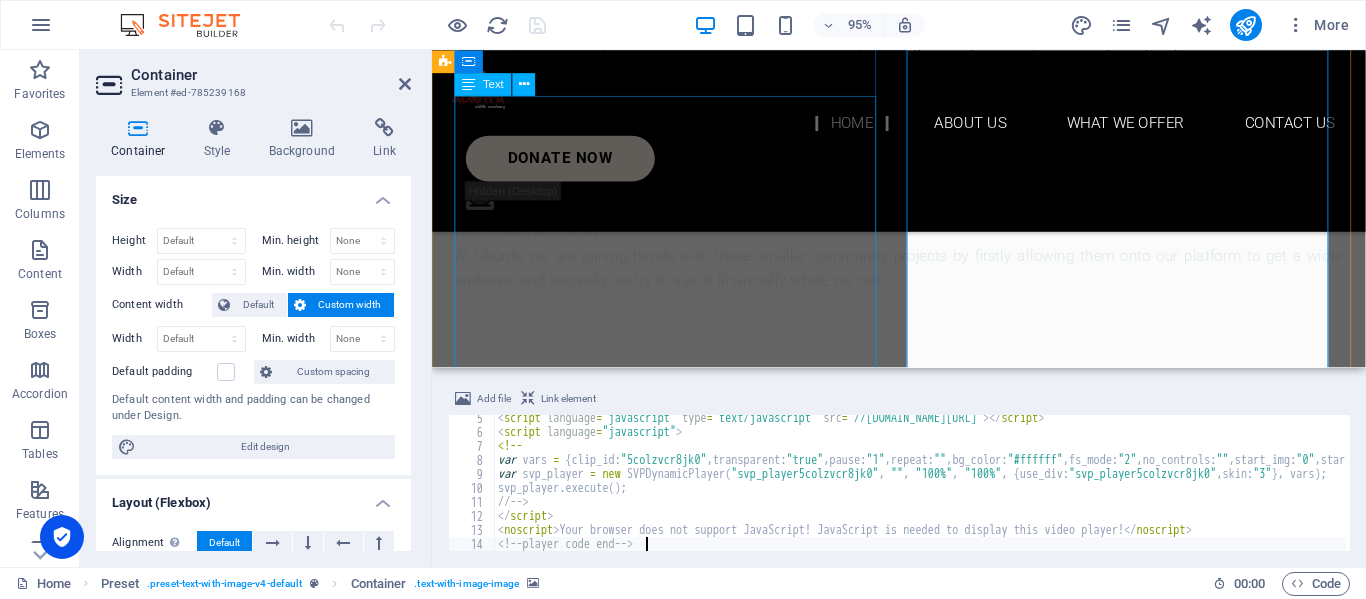 scroll, scrollTop: 60, scrollLeft: 0, axis: vertical 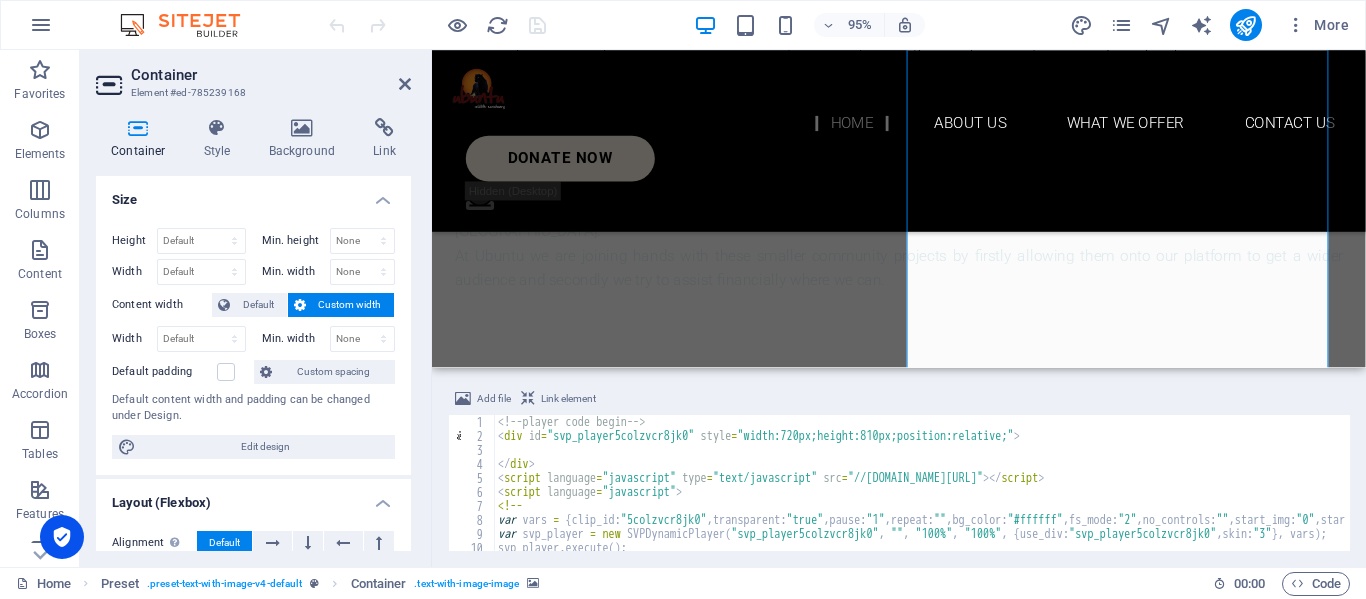 type 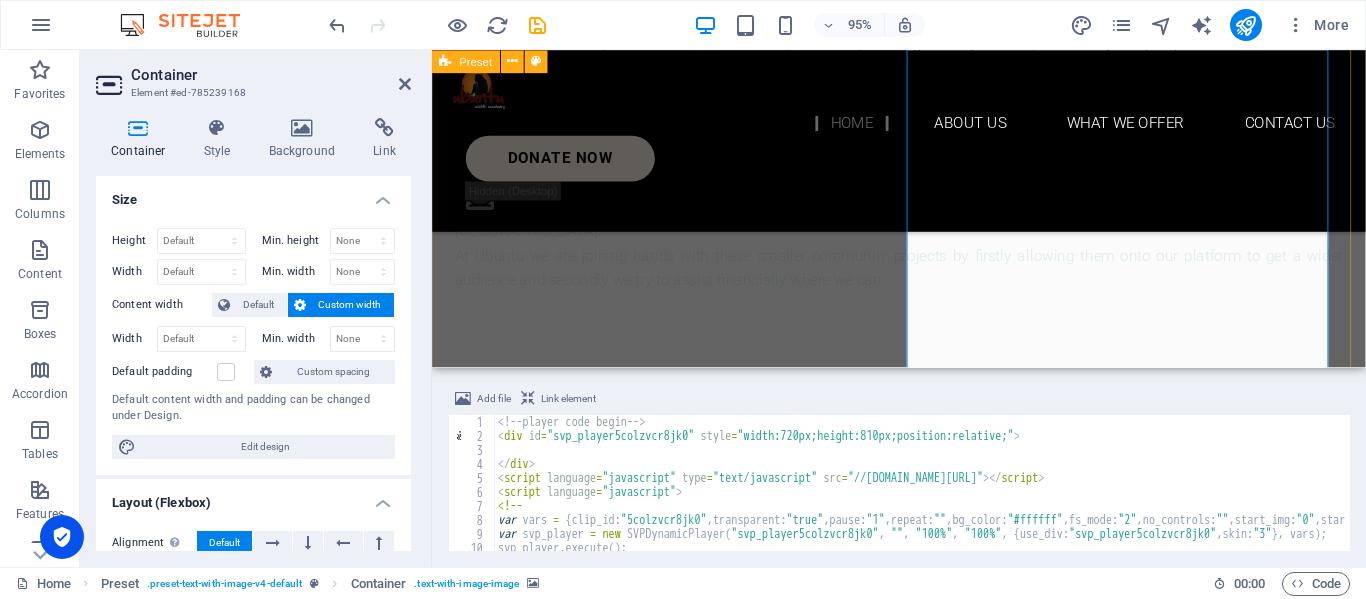scroll, scrollTop: 78, scrollLeft: 0, axis: vertical 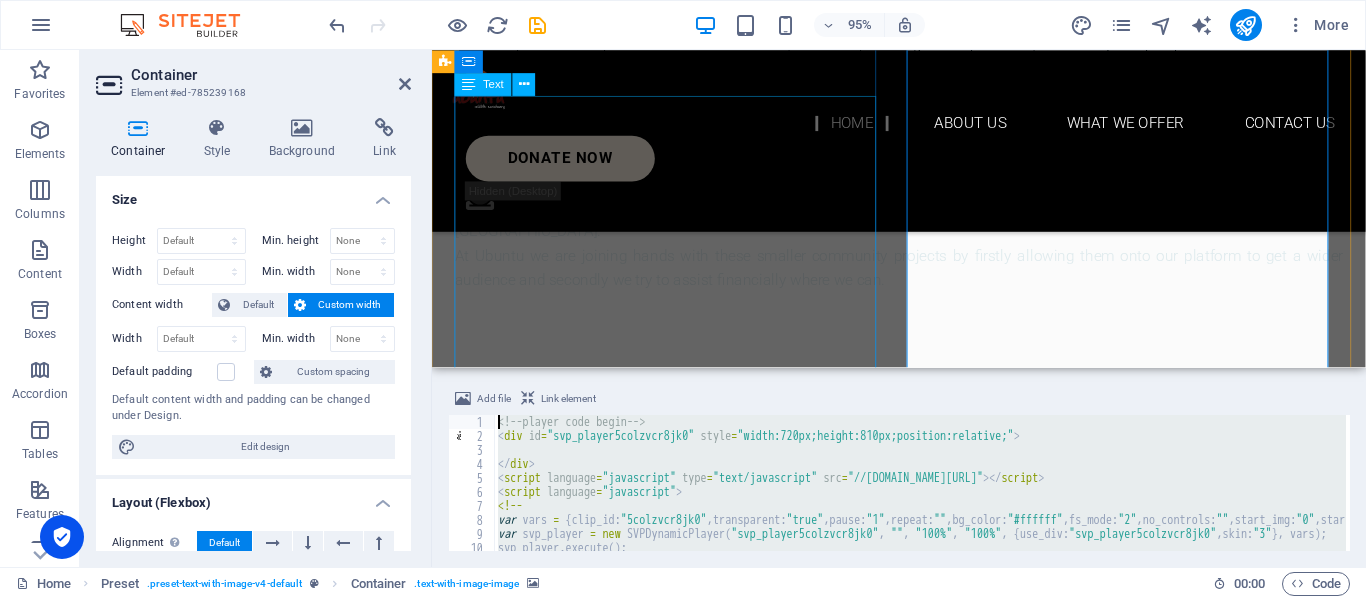 drag, startPoint x: 1106, startPoint y: 582, endPoint x: 493, endPoint y: 363, distance: 650.9455 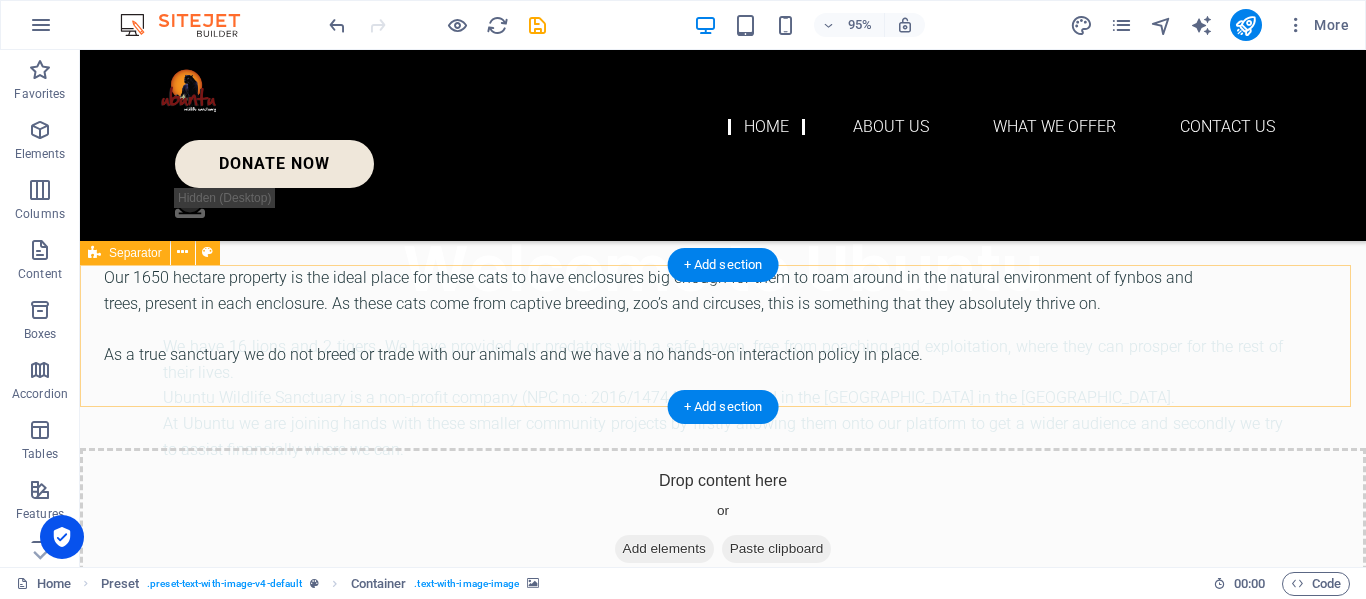 scroll, scrollTop: 683, scrollLeft: 0, axis: vertical 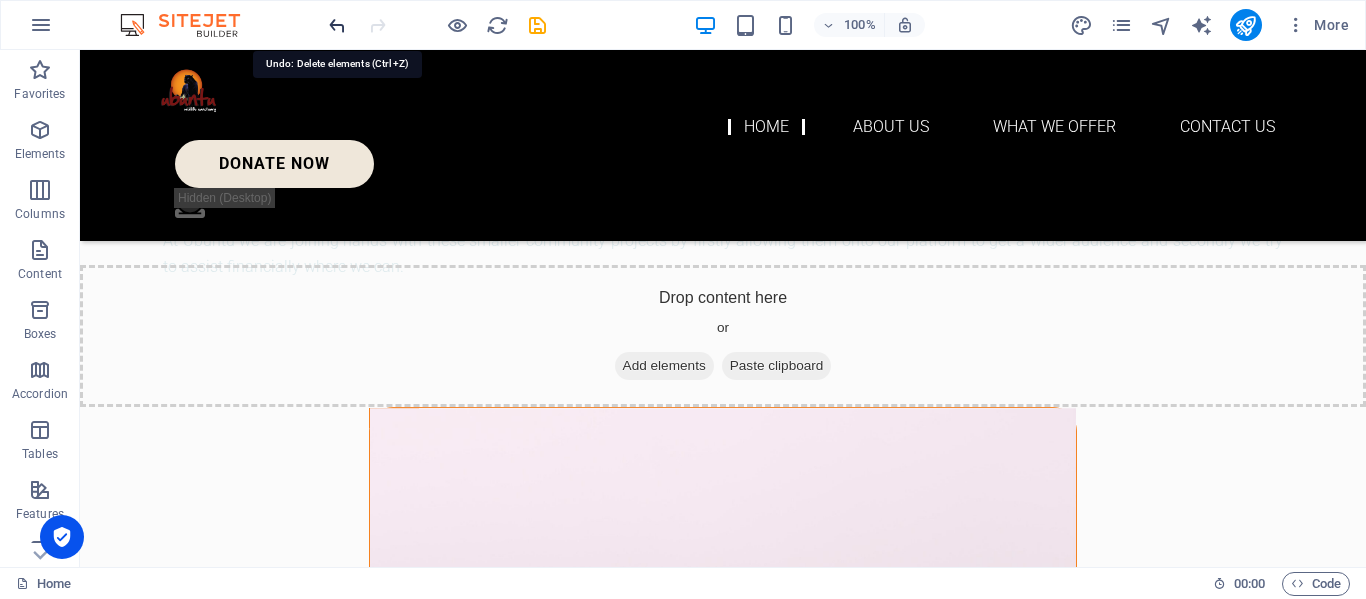 click at bounding box center [337, 25] 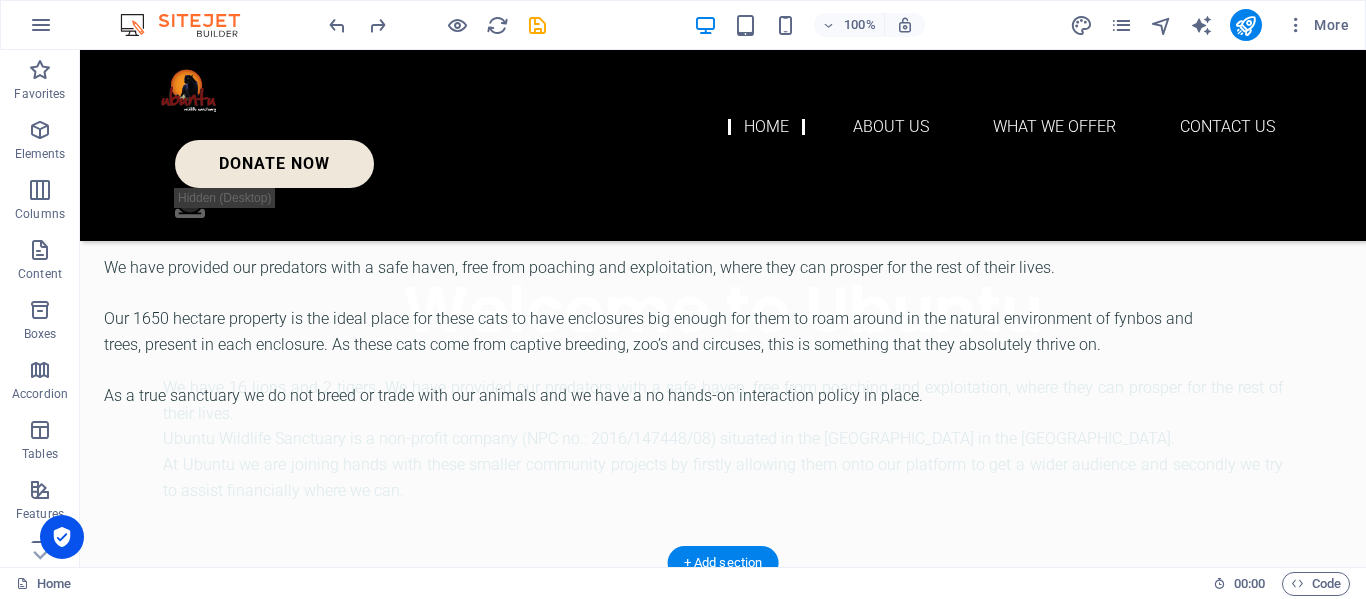 scroll, scrollTop: 583, scrollLeft: 0, axis: vertical 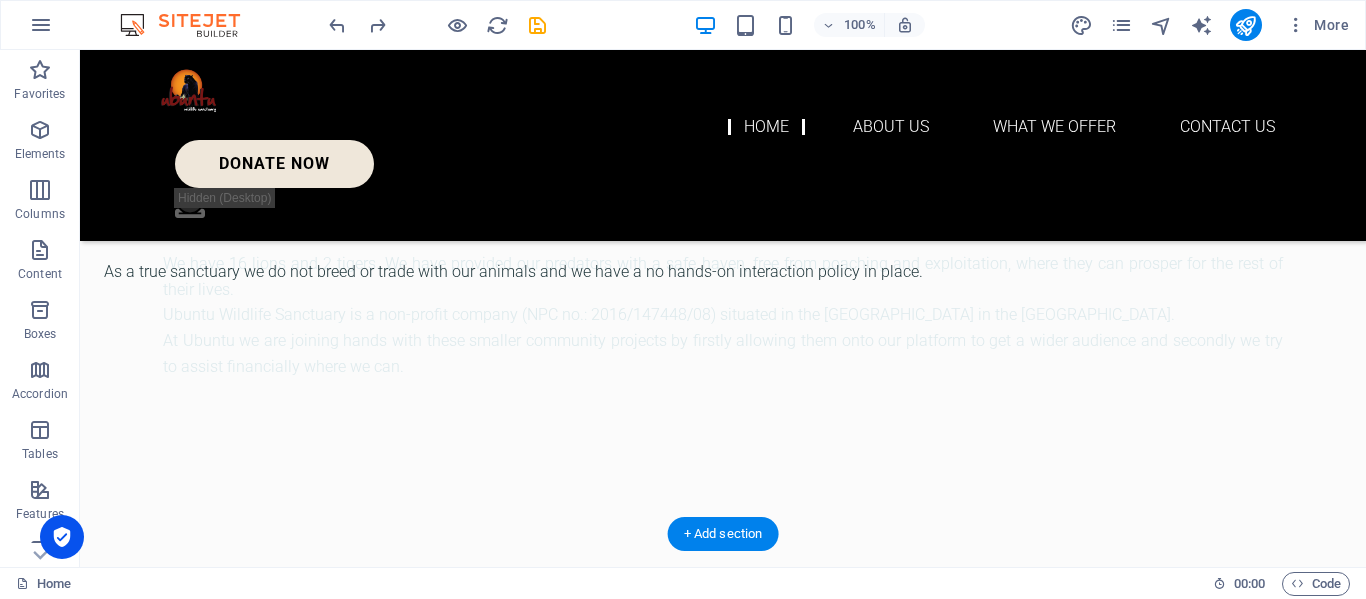 click at bounding box center [664, 496] 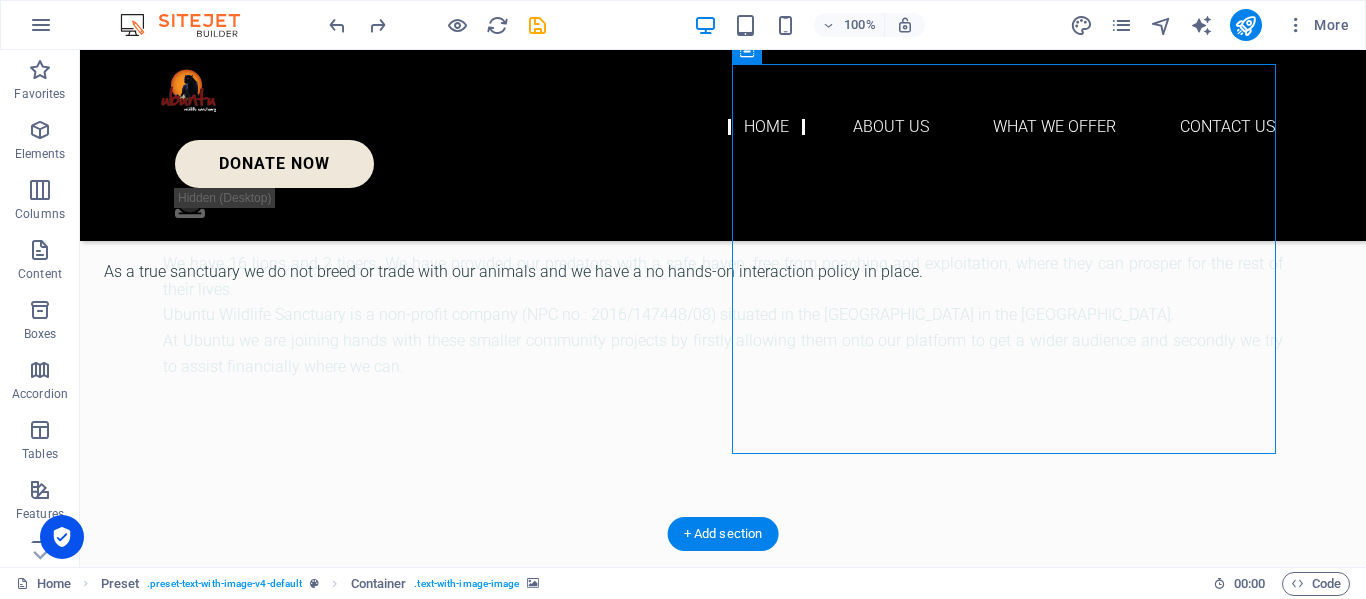 scroll, scrollTop: 383, scrollLeft: 0, axis: vertical 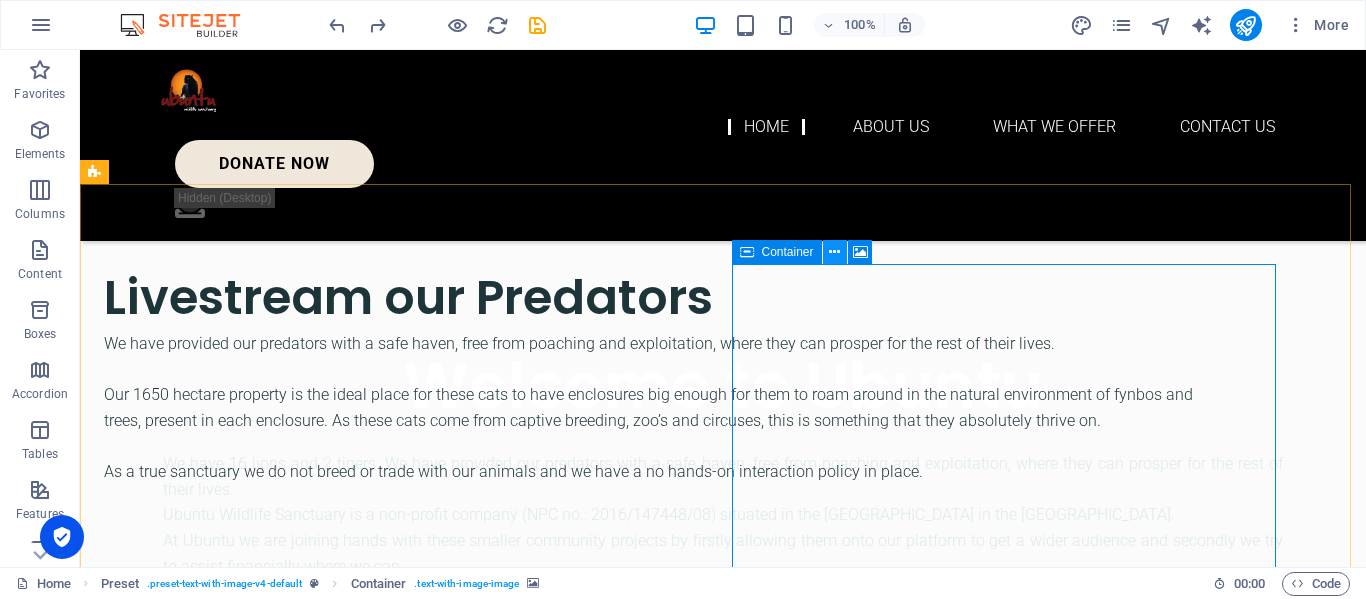 click at bounding box center (834, 252) 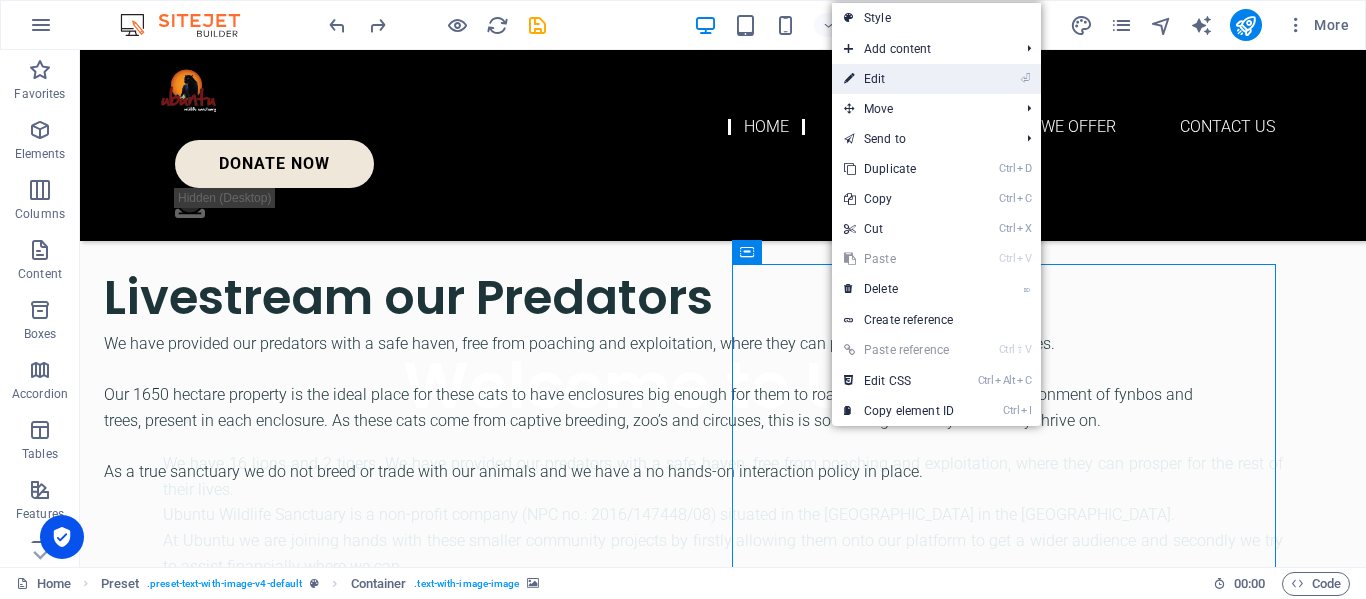 click on "⏎  Edit" at bounding box center [899, 79] 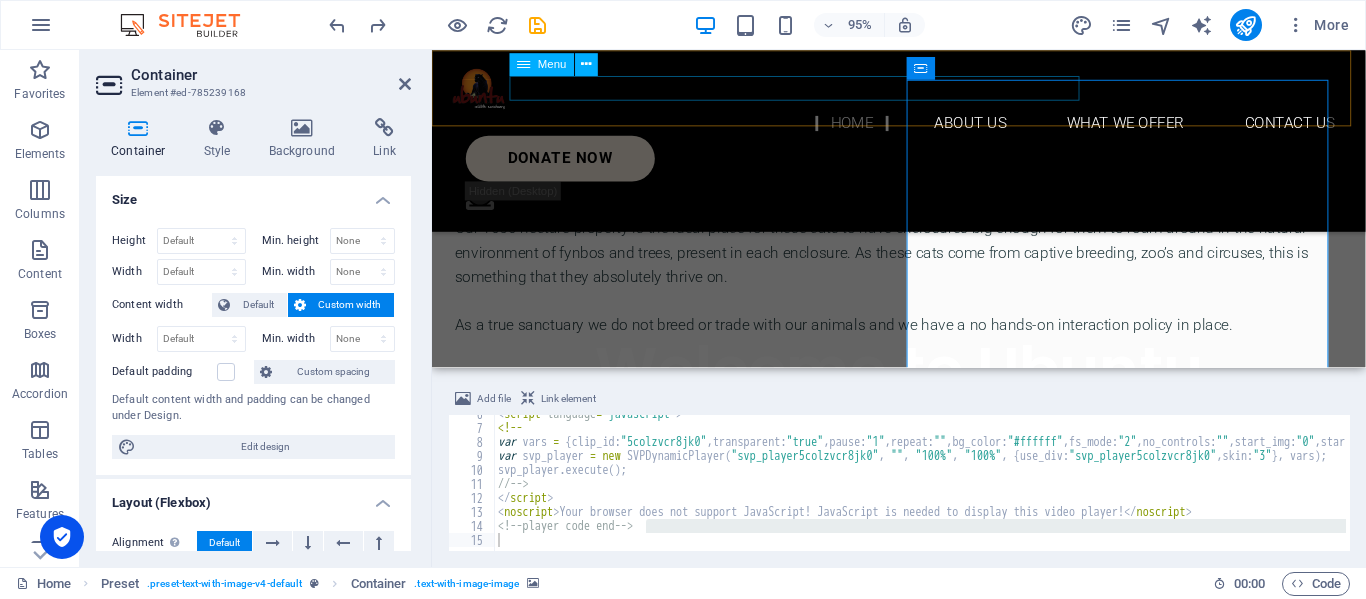scroll, scrollTop: 78, scrollLeft: 0, axis: vertical 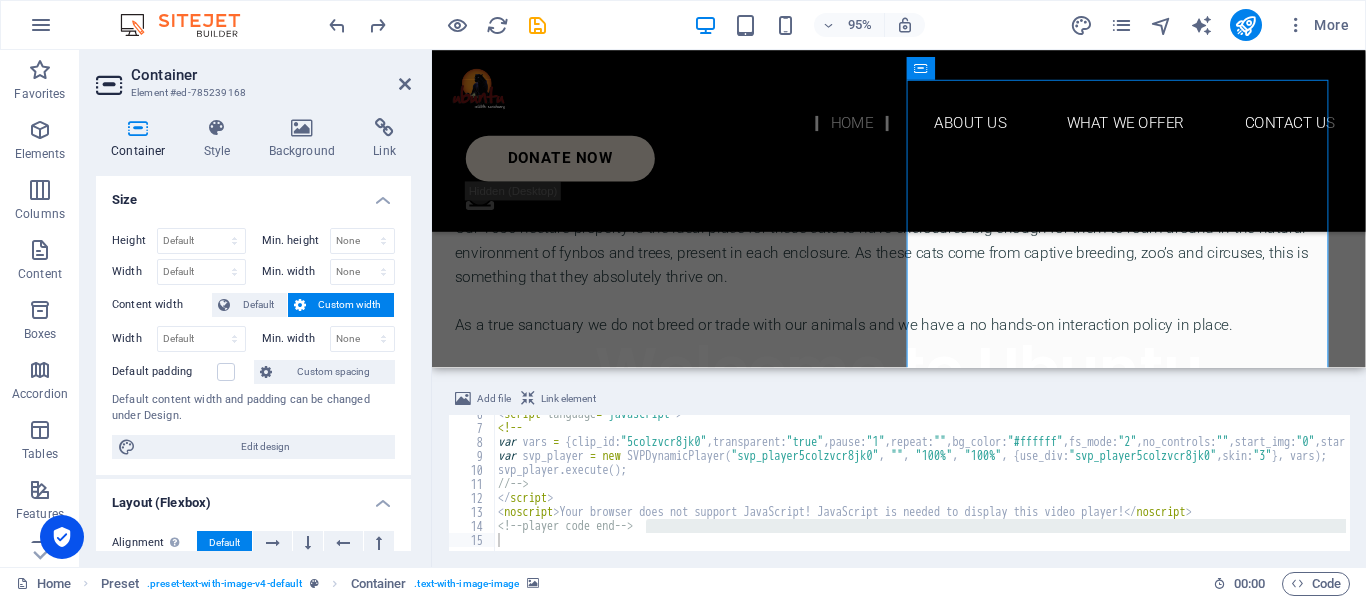 click on "< script   language = "javascript" > <!-- var   vars   =   { clip_id : "5colzvcr8jk0" , transparent : "true" , pause : "1" , repeat : "" , bg_color : "#ffffff" , fs_mode : "2" , no_controls : "" , start_img : "0" , start_volume : "34" , close_button : "" , brand_new_window : "1" , auto_hide : "1" , stretch_video : "" , player_align : "NONE" , offset_x : "0" , offset_y : "0" , player_color_ratio : 0.6 , skinAlpha : "50" , colorBase : "#250864" , colorIcon : "#ffffff" , colorHighlight : "#7f54f8" , direct : "false" , is_responsive : "true" , viewers_limit : 0 , cc_position : "bottom" , cc_positionOffset : 70 , cc_multiplier : 0.03 , cc_textColor : "#ffffff" , cc_textOutlineColor : "#ffffff" , cc_bkgColor : "#000000" , cc_bkgAlpha : 0.1 , aspect_ratio : "16:9" , play_button : "1" , play_button_style : "pulsing" , sleek_player : "1" , auto_play : "0" , auto_play_type : "unMute" , floating_player : "none" } ; var   svp_player   =   new   SVPDynamicPlayer ( "svp_player5colzvcr8jk0" ,   "" ,   "100%" ,   "100%" ," at bounding box center [920, 483] 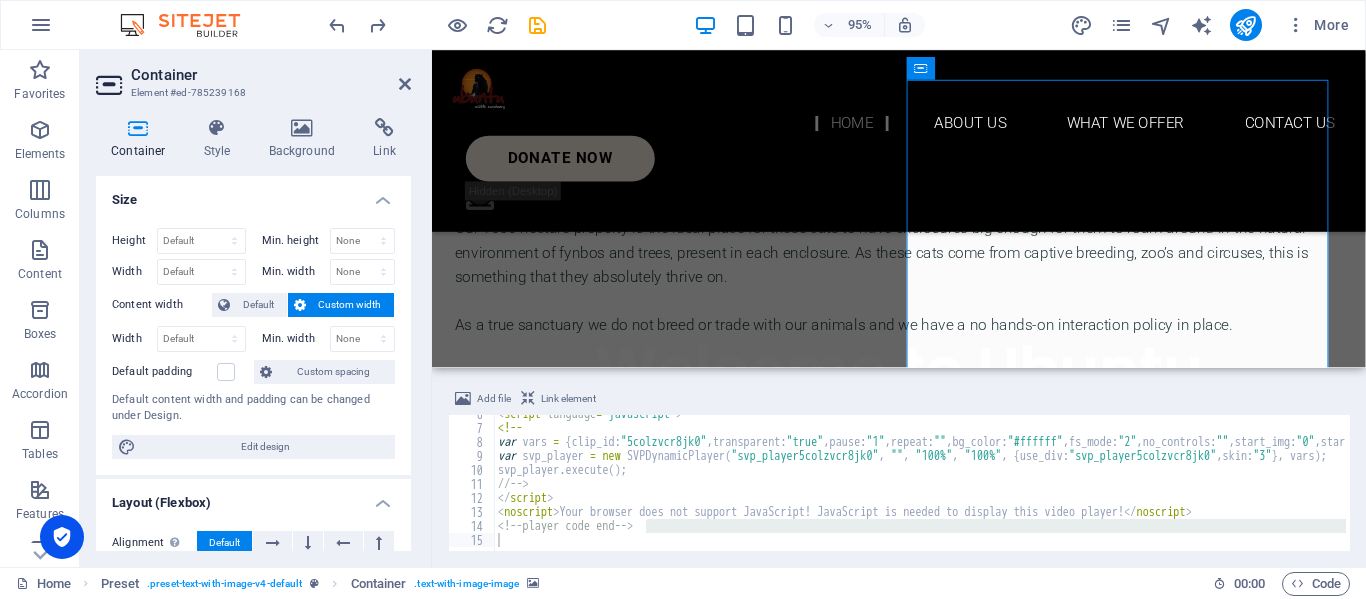 type on "<!--player code end-->" 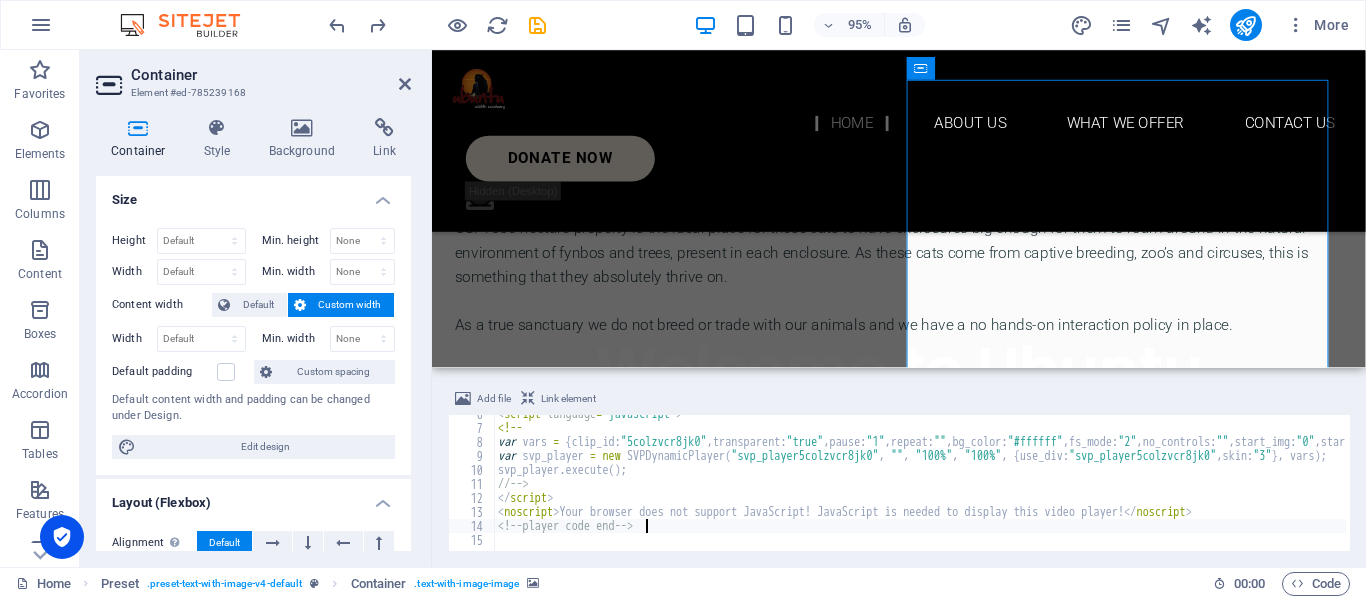 click on "< script   language = "javascript" > <!-- var   vars   =   { clip_id : "5colzvcr8jk0" , transparent : "true" , pause : "1" , repeat : "" , bg_color : "#ffffff" , fs_mode : "2" , no_controls : "" , start_img : "0" , start_volume : "34" , close_button : "" , brand_new_window : "1" , auto_hide : "1" , stretch_video : "" , player_align : "NONE" , offset_x : "0" , offset_y : "0" , player_color_ratio : 0.6 , skinAlpha : "50" , colorBase : "#250864" , colorIcon : "#ffffff" , colorHighlight : "#7f54f8" , direct : "false" , is_responsive : "true" , viewers_limit : 0 , cc_position : "bottom" , cc_positionOffset : 70 , cc_multiplier : 0.03 , cc_textColor : "#ffffff" , cc_textOutlineColor : "#ffffff" , cc_bkgColor : "#000000" , cc_bkgAlpha : 0.1 , aspect_ratio : "16:9" , play_button : "1" , play_button_style : "pulsing" , sleek_player : "1" , auto_play : "0" , auto_play_type : "unMute" , floating_player : "none" } ; var   svp_player   =   new   SVPDynamicPlayer ( "svp_player5colzvcr8jk0" ,   "" ,   "100%" ,   "100%" ," at bounding box center (2910, 487) 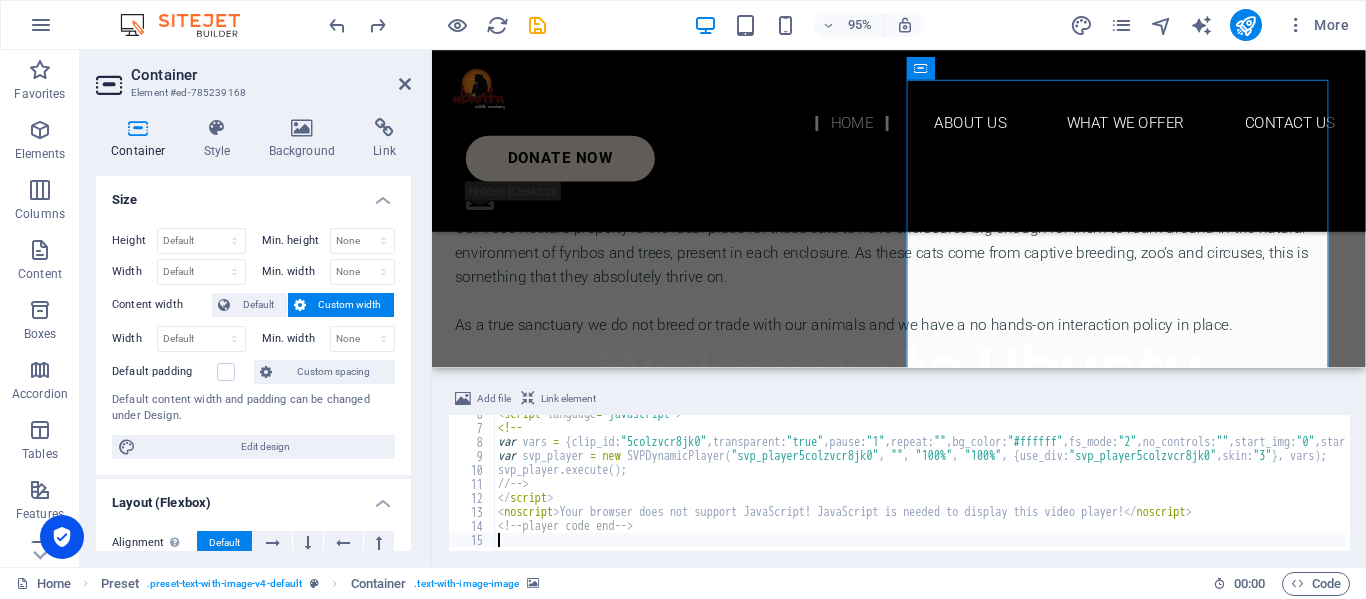 scroll, scrollTop: 64, scrollLeft: 0, axis: vertical 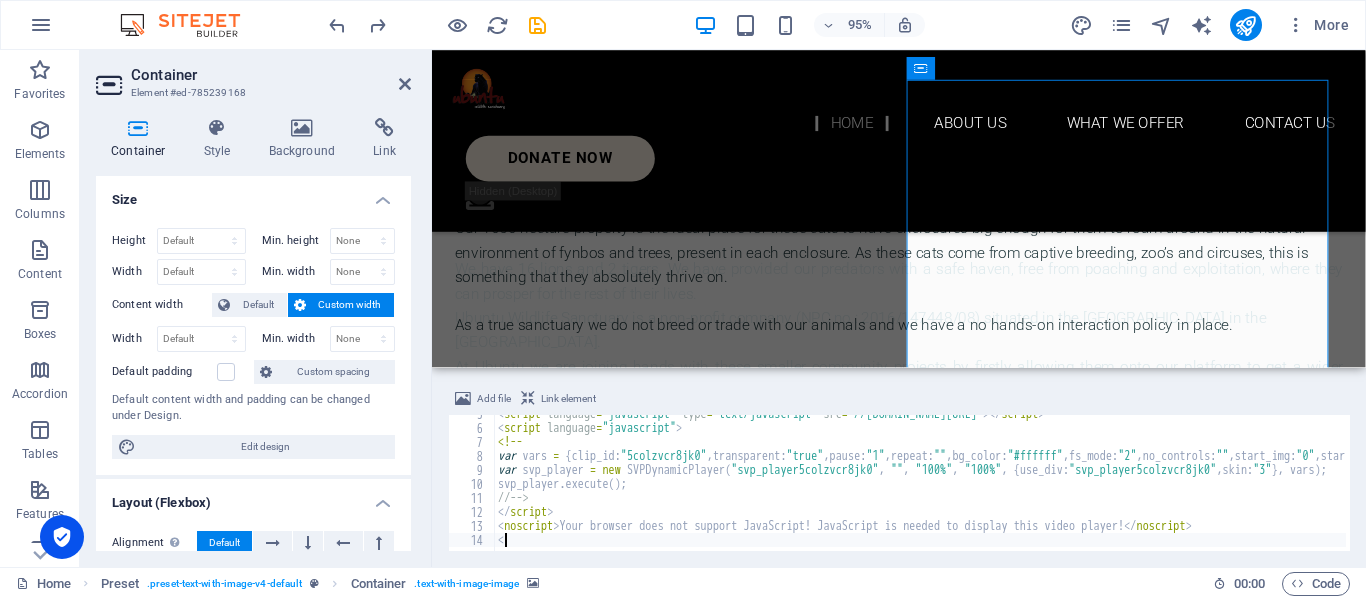 type on "<" 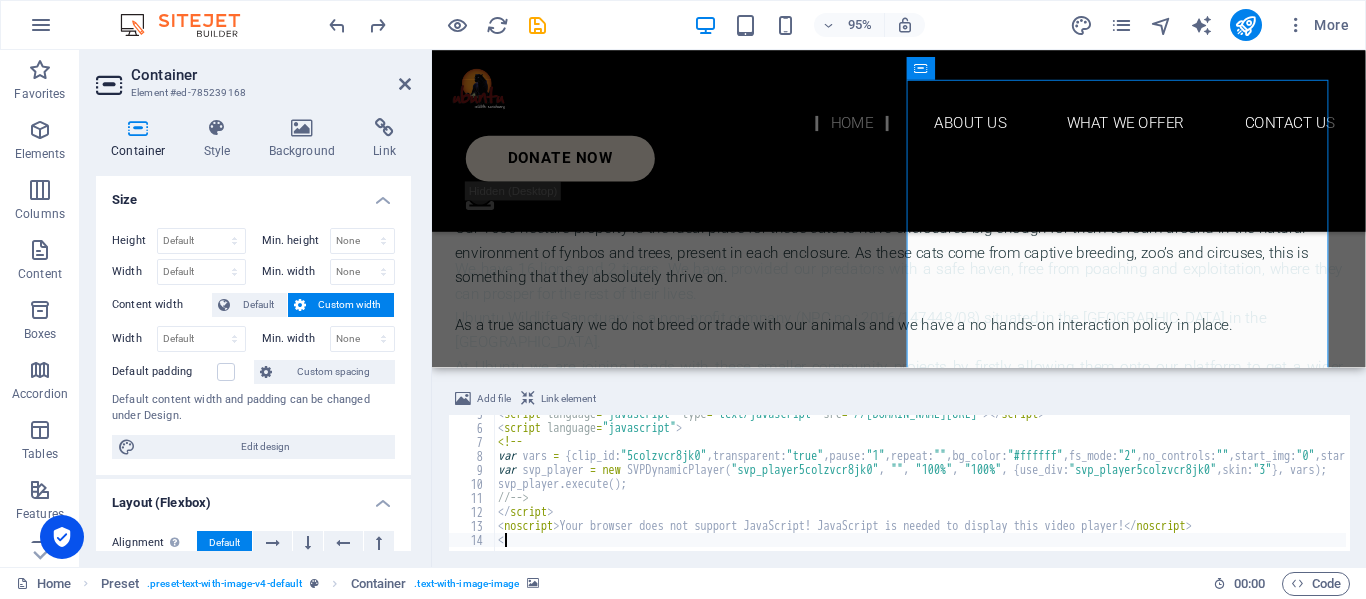 scroll, scrollTop: 50, scrollLeft: 0, axis: vertical 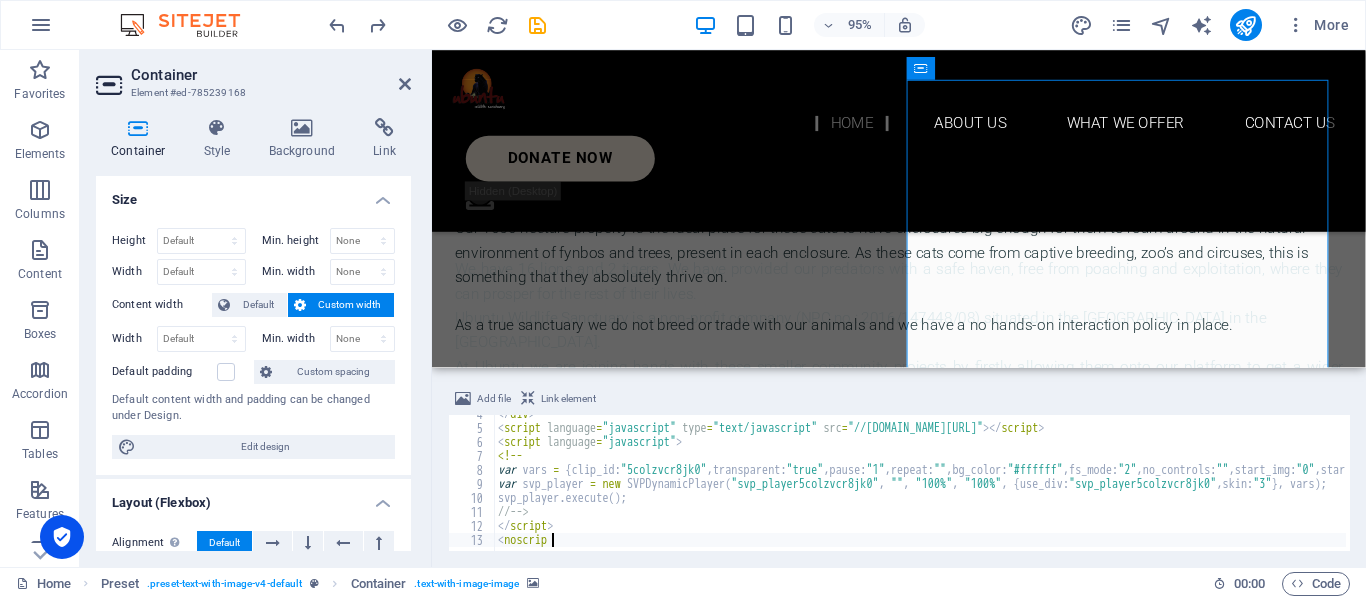 type on "<" 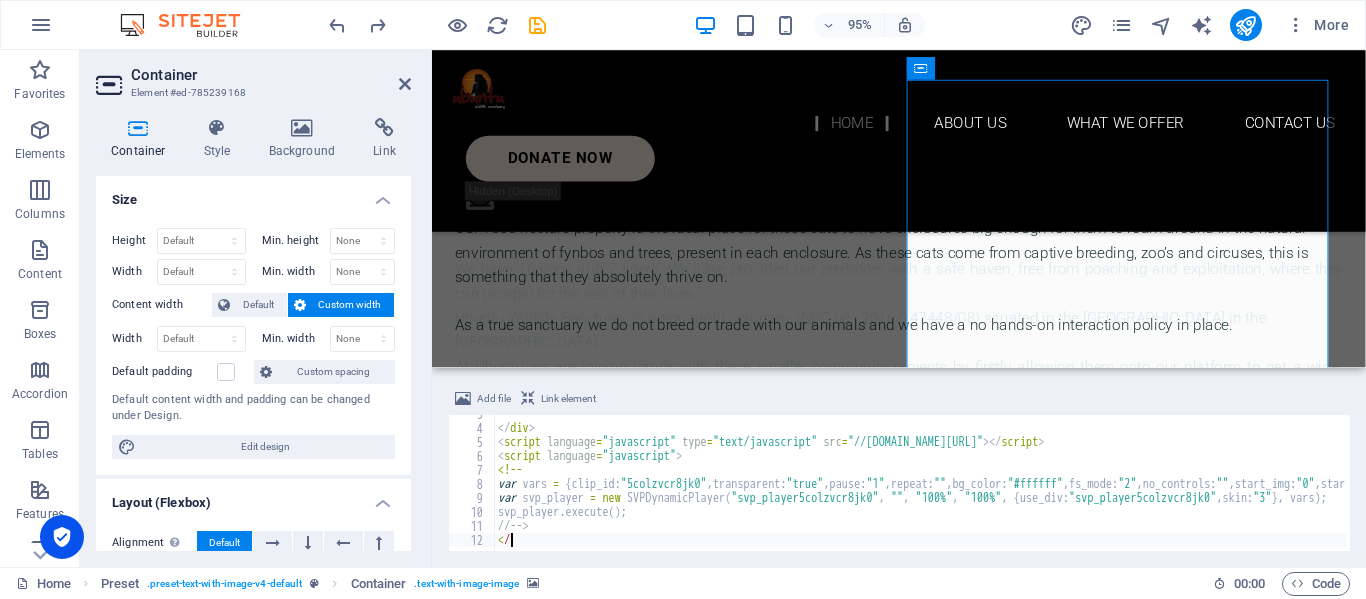 type on "<" 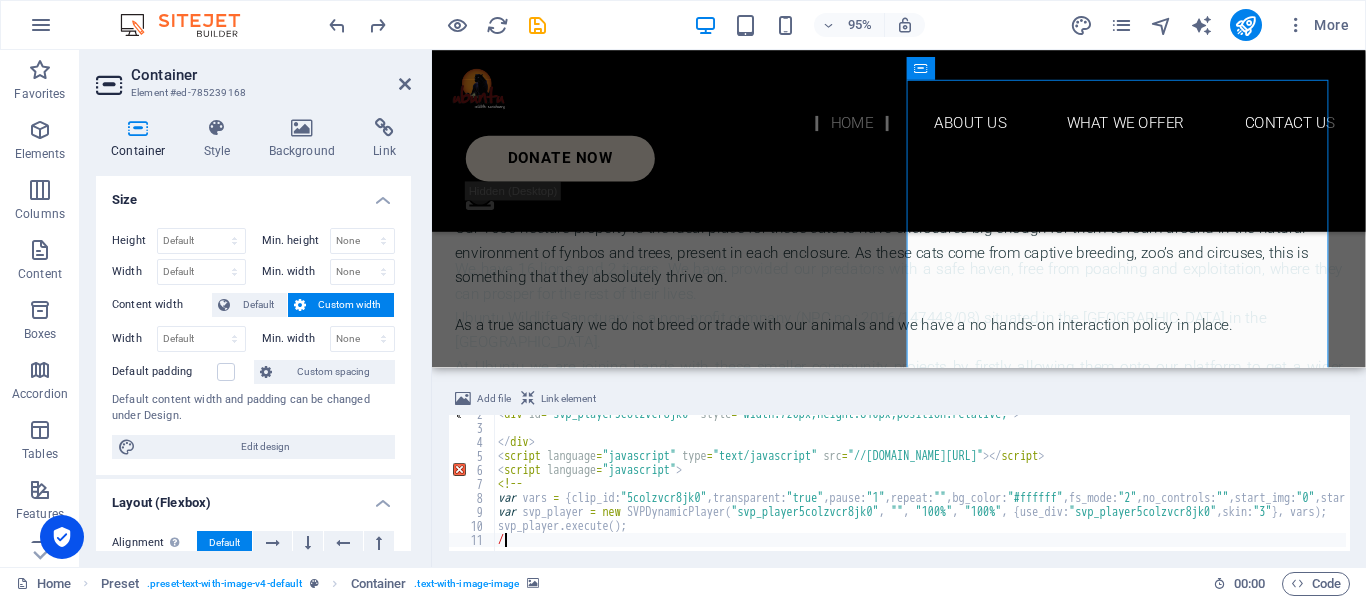 scroll, scrollTop: 8, scrollLeft: 0, axis: vertical 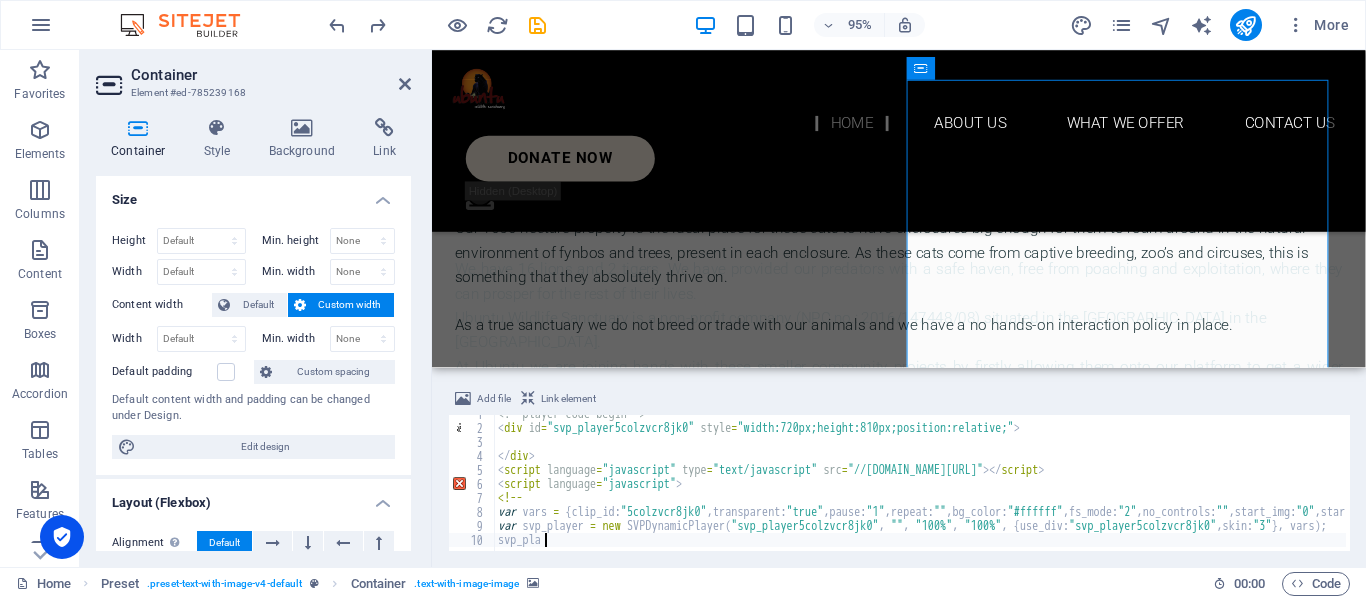 type on "s" 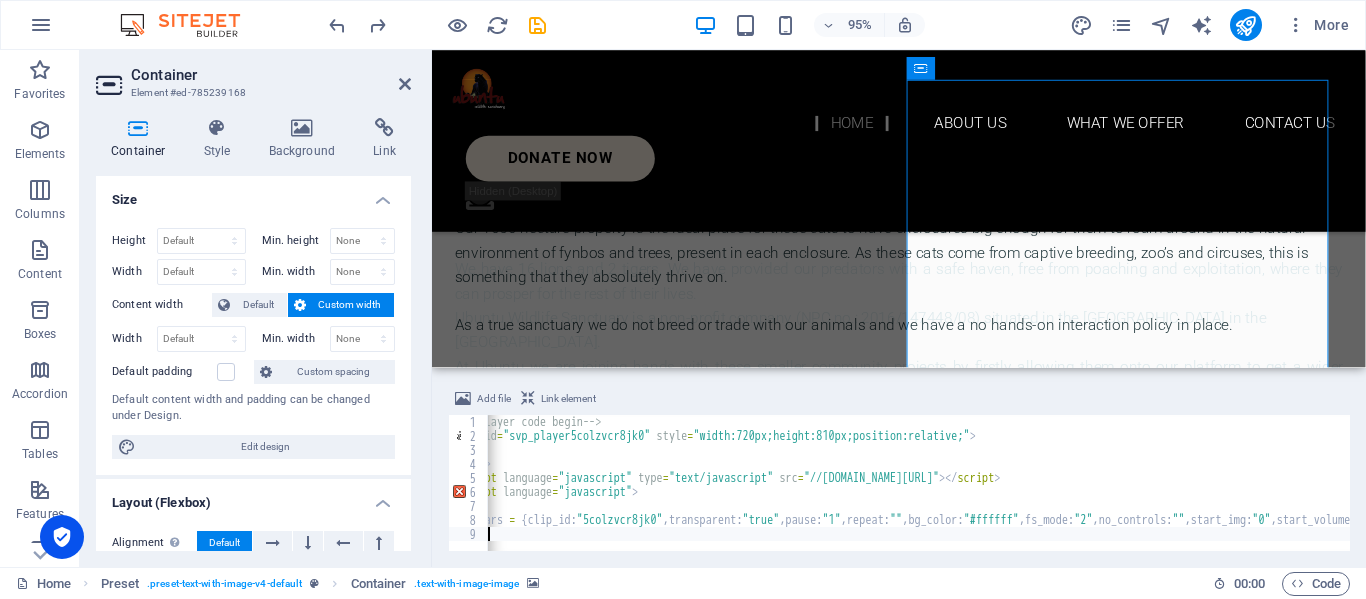 scroll, scrollTop: 0, scrollLeft: 0, axis: both 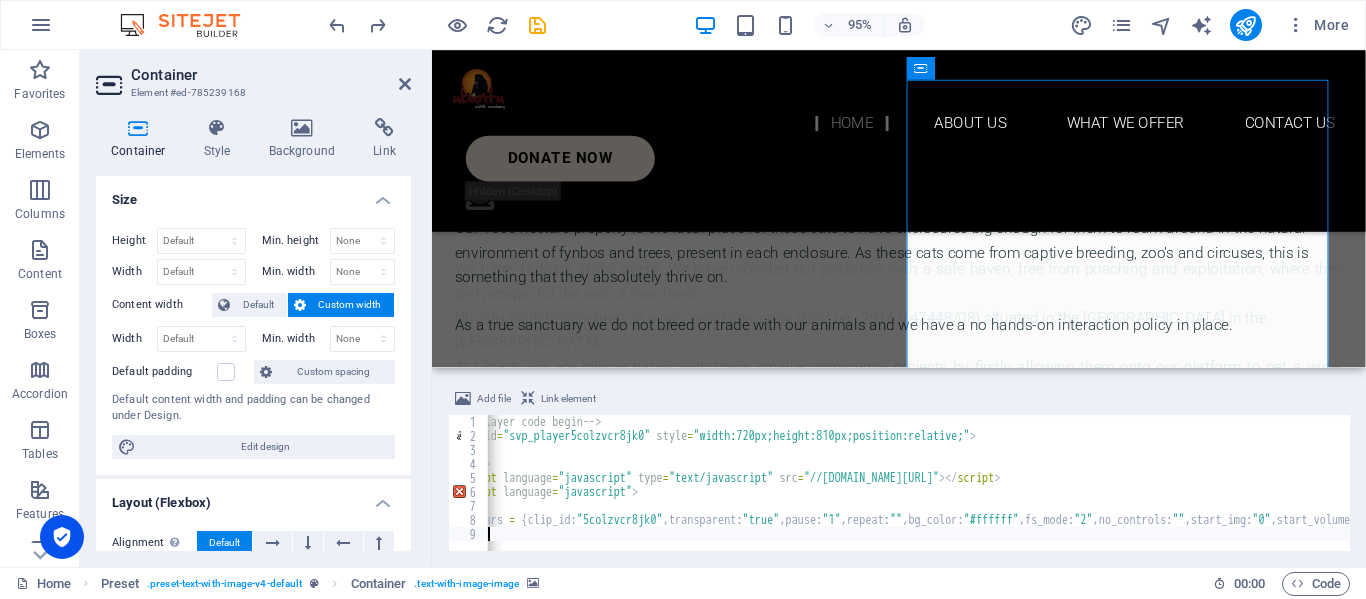 type on "v" 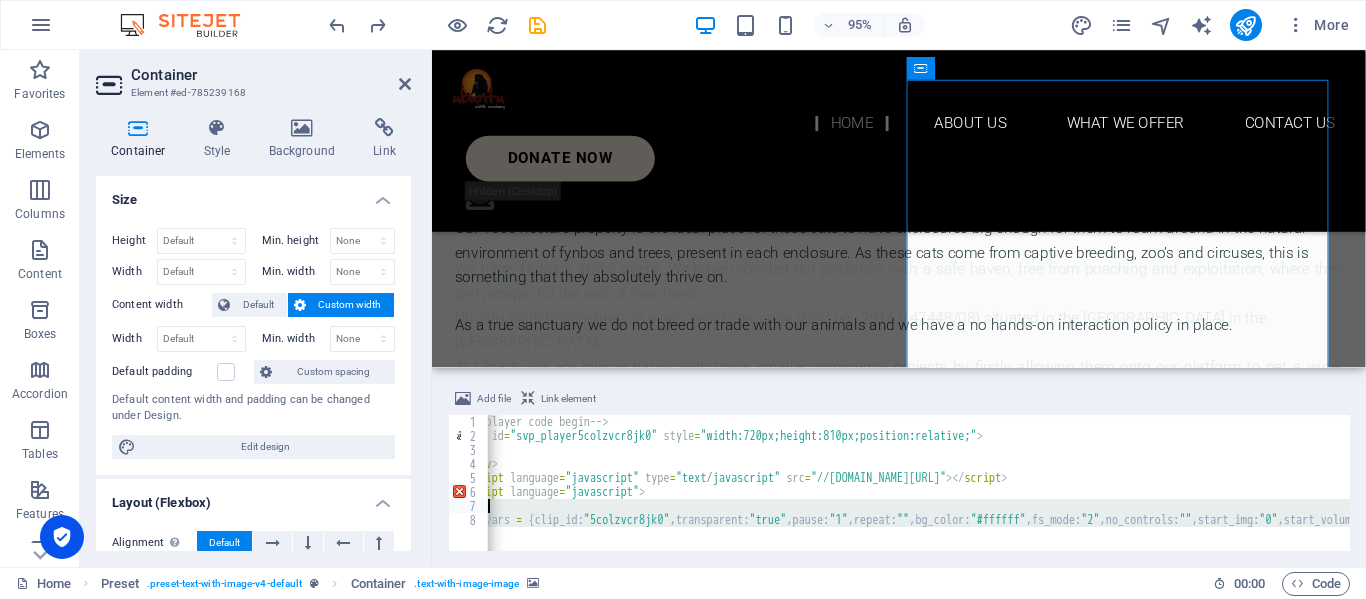 scroll, scrollTop: 0, scrollLeft: 31, axis: horizontal 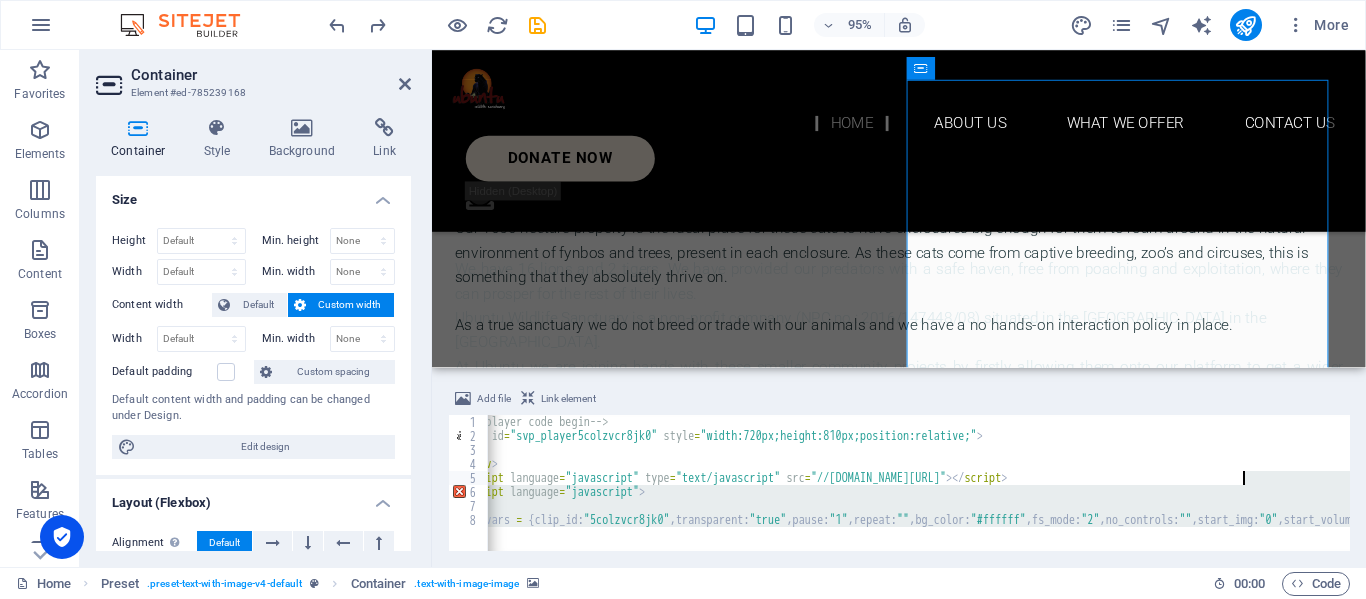 type on "<!--player code begin-->
<div id="svp_player5colzvcr8jk0" style="width:720px;height:810px;position:relative;">" 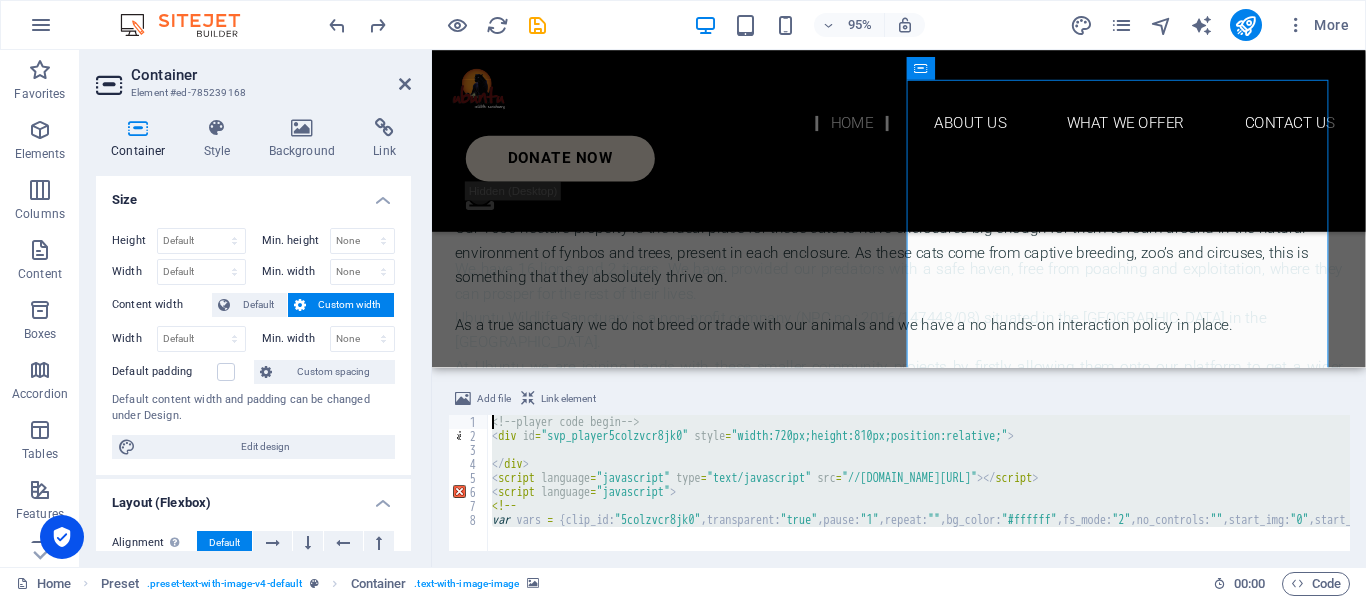 scroll, scrollTop: 0, scrollLeft: 0, axis: both 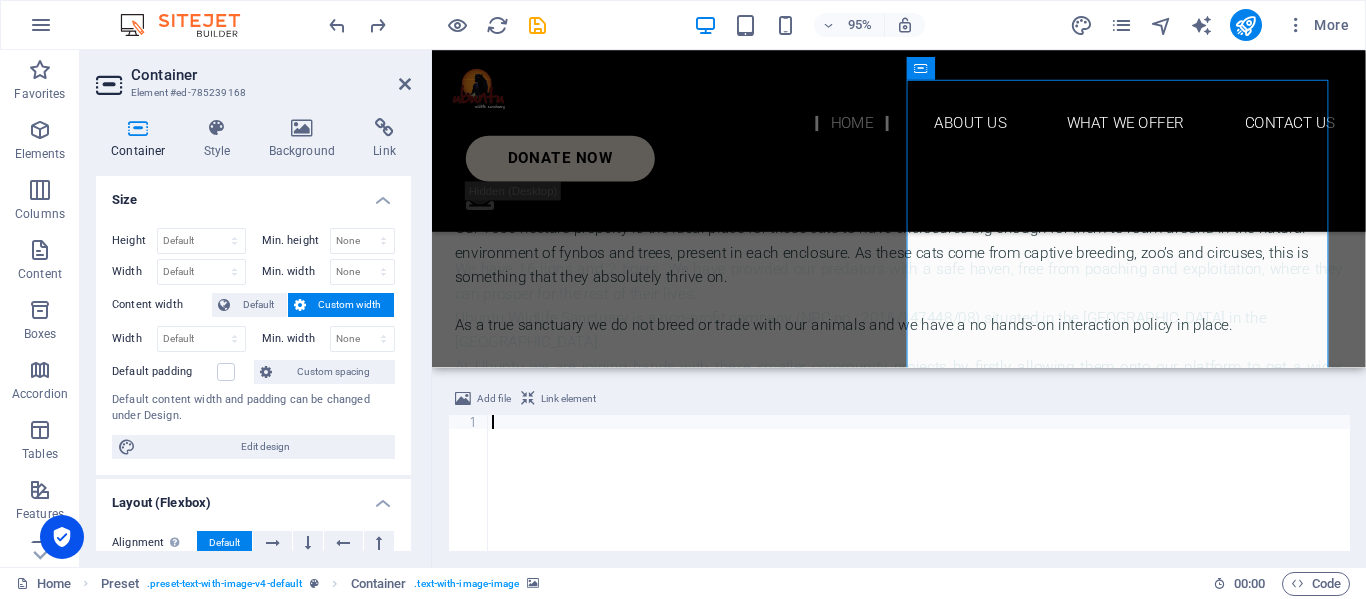 paste 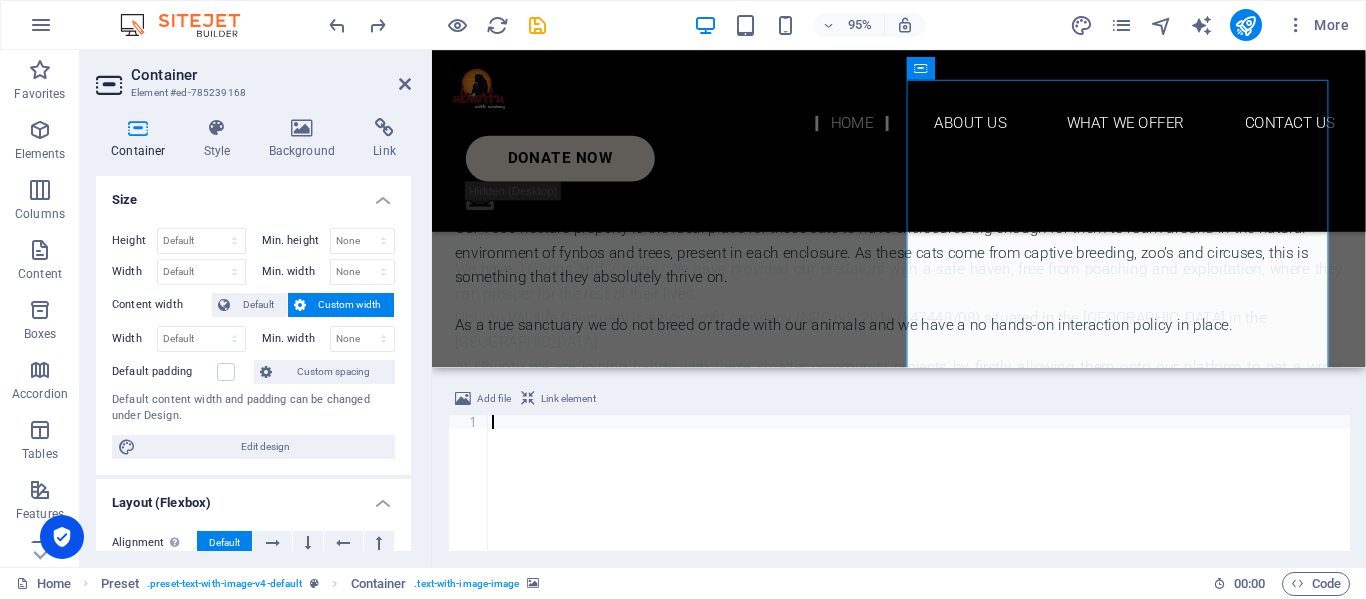 type 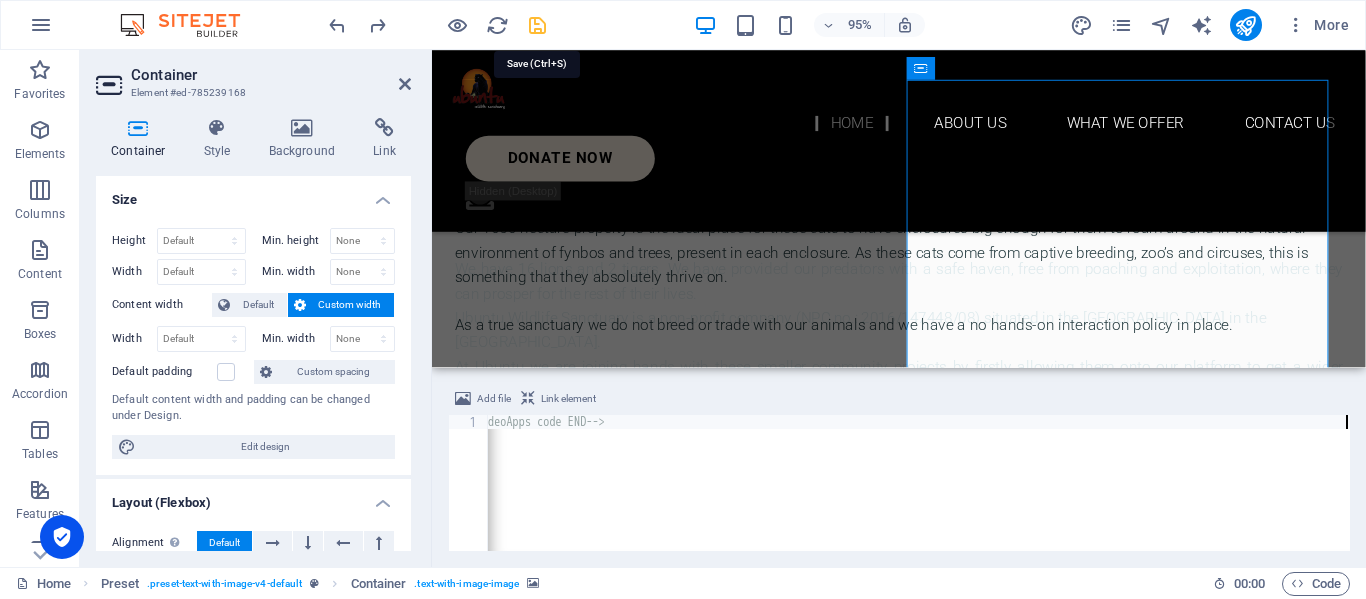 click at bounding box center (537, 25) 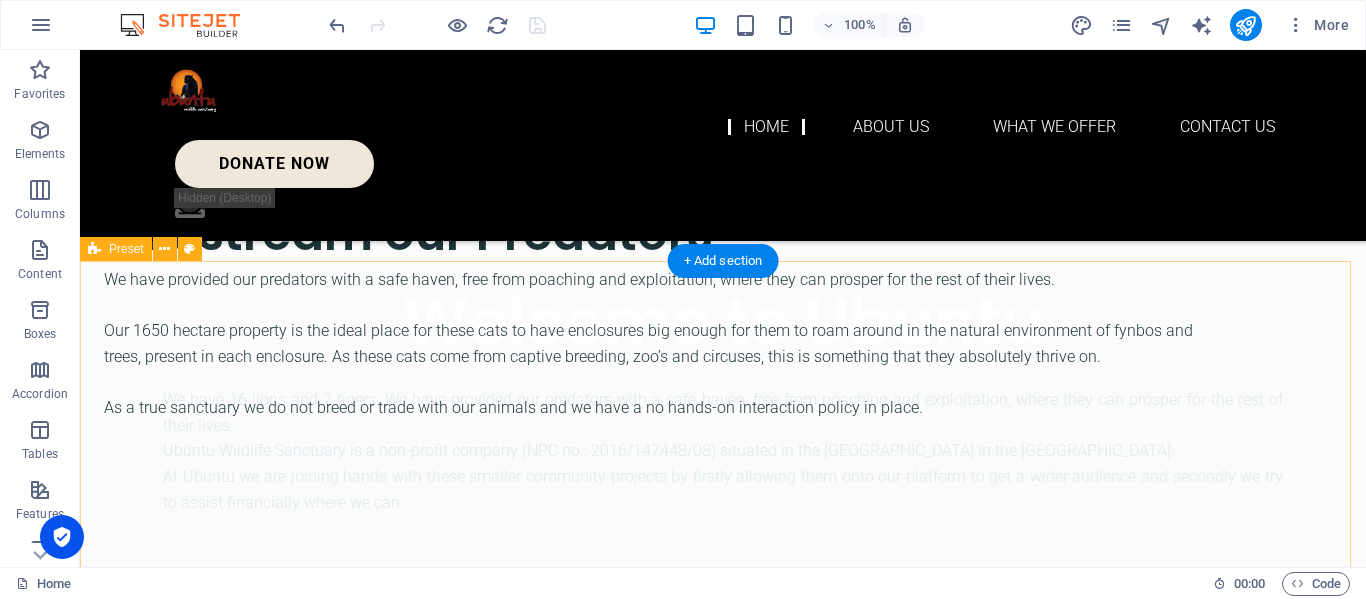 scroll, scrollTop: 466, scrollLeft: 0, axis: vertical 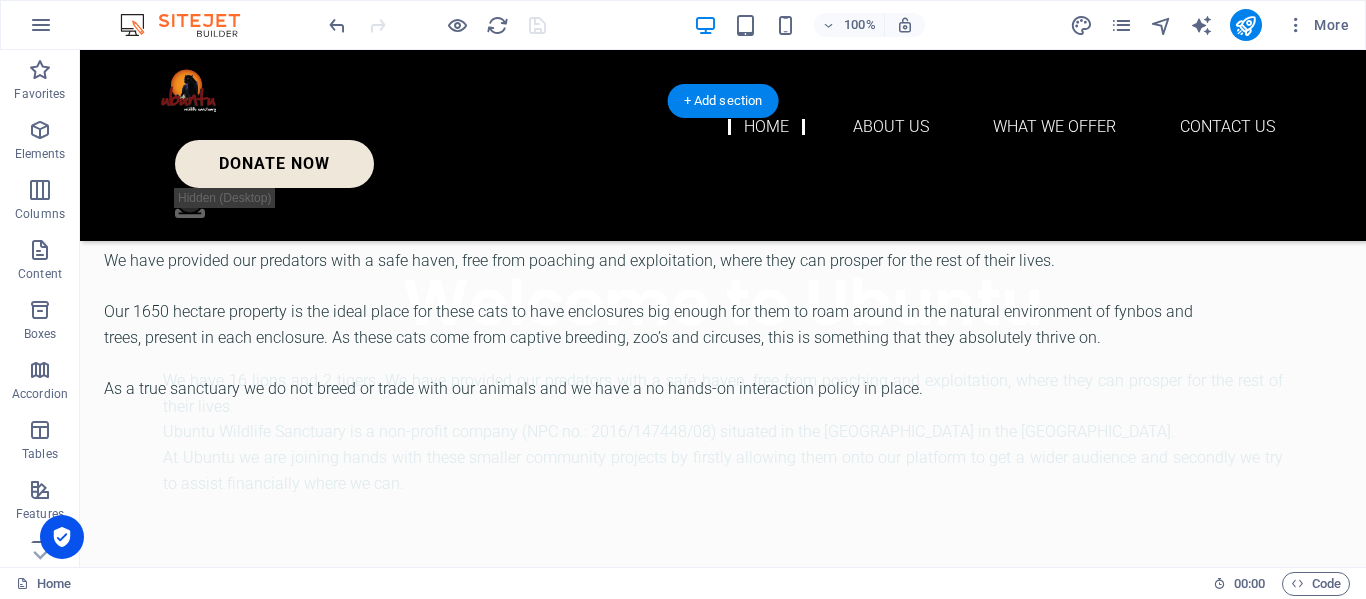 click at bounding box center (664, 613) 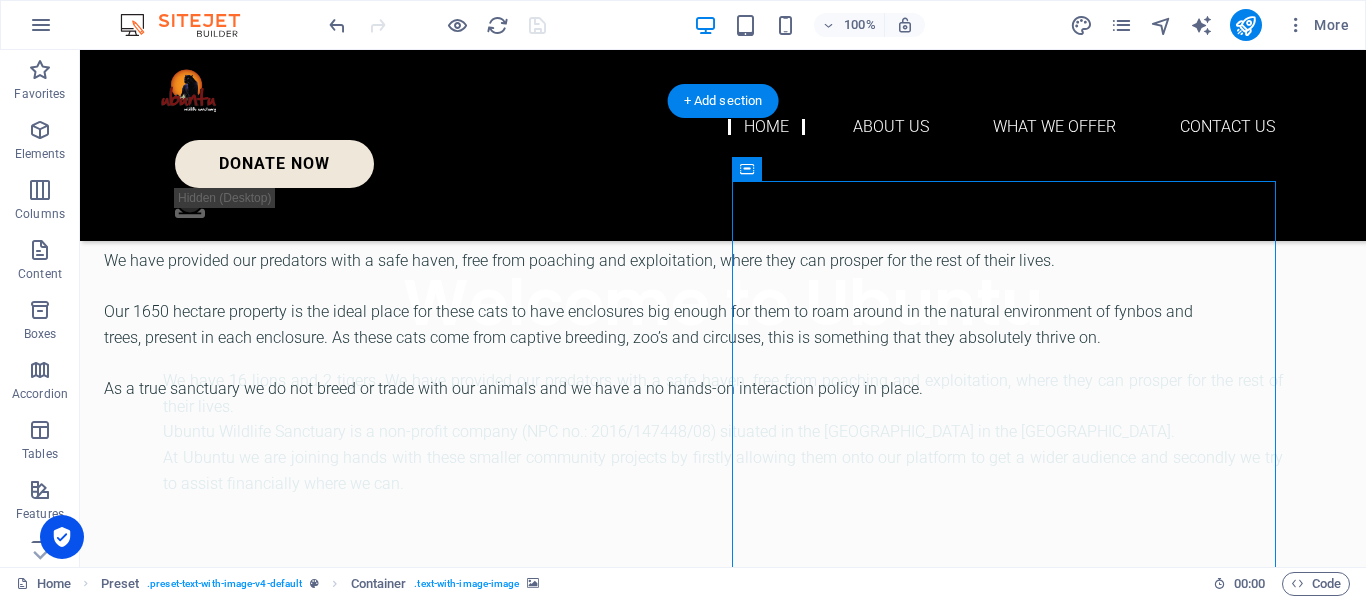 click at bounding box center (664, 613) 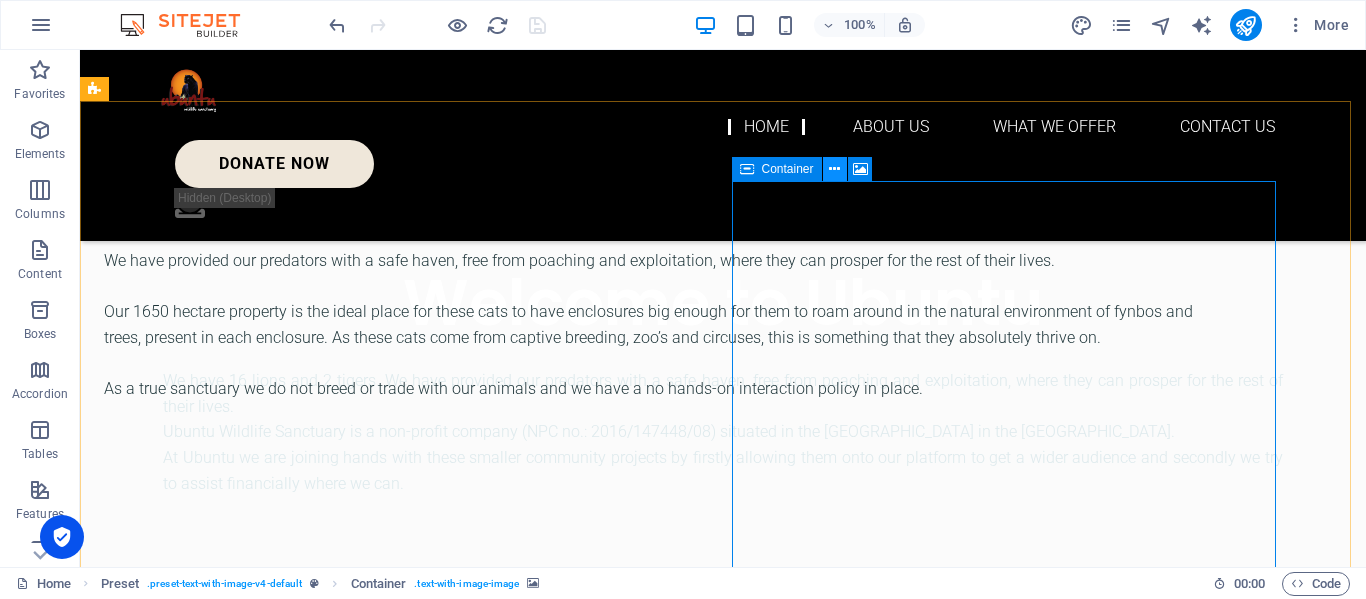 click at bounding box center [834, 169] 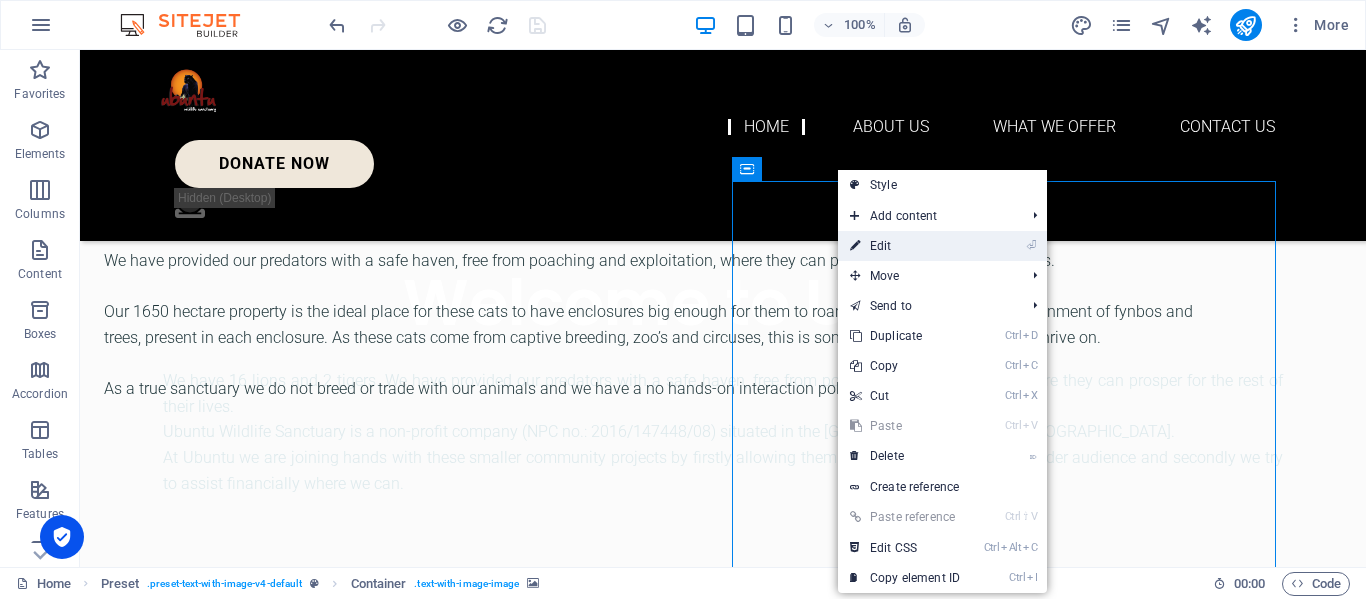 click on "⏎  Edit" at bounding box center (905, 246) 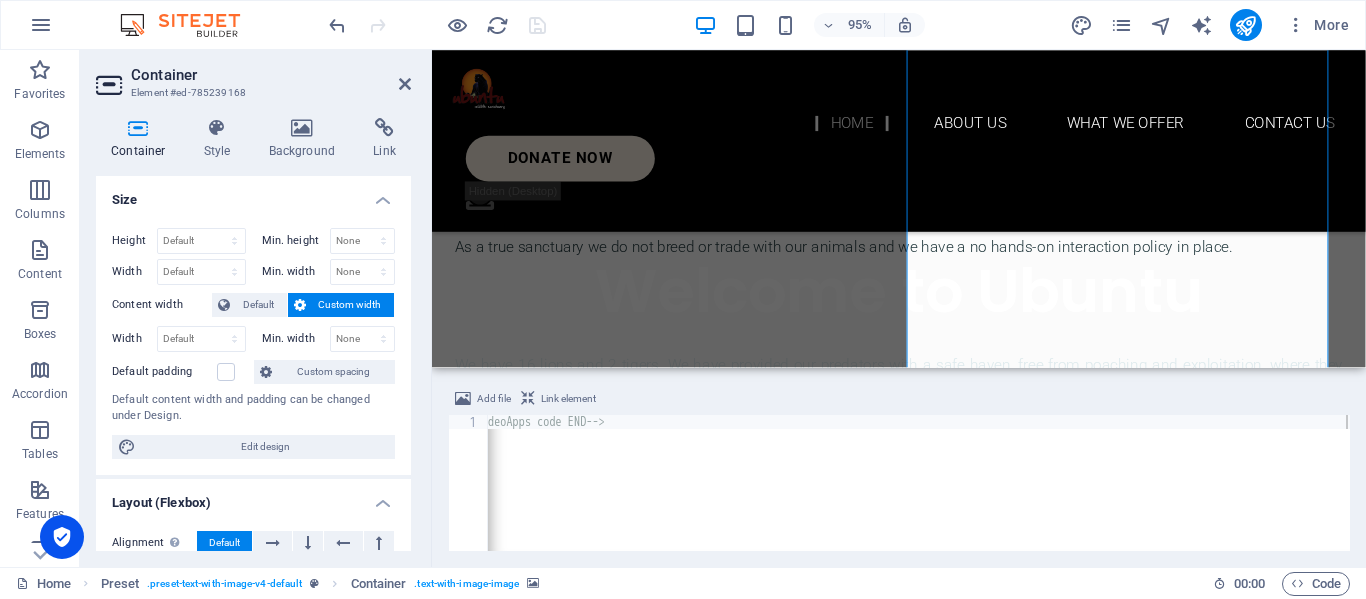 click on "<!-- VideoApps code BEGIN --> < div   id = "dplayer_flash_5colzvcr8jk0"   style = "width:720px;height:800px;position:relative;" > </ div > < script   type = "text/javascript"   src = "//[DOMAIN_NAME][URL]" > </ script > < script   type = "text/javascript" > var   vapp   =   new   VappController ({ use_div :   "dplayer_flash_5colzvcr8jk0" ,   player_width :   "720" ,   player_height :   "800" } ,   { clip_id :   "10367217" ,   player_id :   "3BA89GDECIB1G48" ,   playlist_id :   "4427" ,   transparent :   "1" ,   [GEOGRAPHIC_DATA] :   "ddd00d7df31f7f346735273e955427c4" ,   live_id :   "5colzvcr8jk0" ,   sel_playlist :   "" ,   sel_multiplaylist :   "" ,   use_html5 :   "true" ,   layout :   "default" ,   theme :   "light" ,   is_responsive :   "1" ,   is_inversed :   "" ,   is_vertical :   "" ,   one_thumb_per_row :   "" ,   thumbs_size :   "medium" ,   disable_hash :   "" ,   widget_height_behavior :   "0" ,   hide_playlist :   "1" ,   hide_live_chat :   "1" ,   hide_description :   "" ,   :   "" ," at bounding box center (-2000, 497) 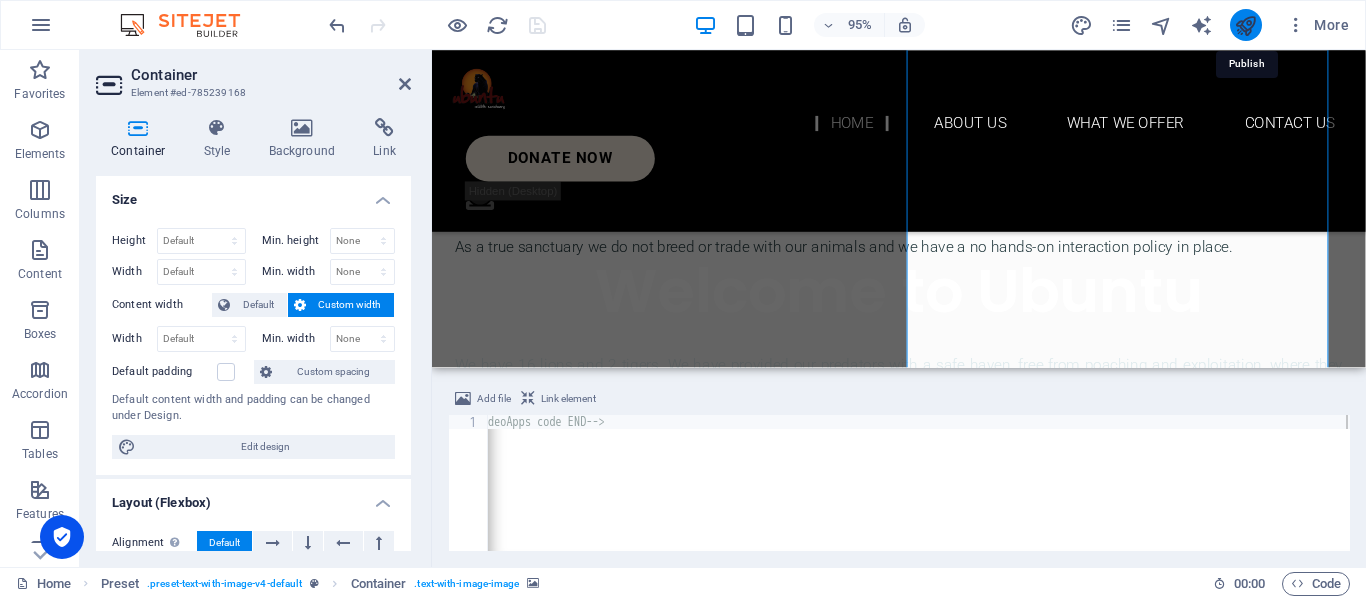 click at bounding box center [1245, 25] 